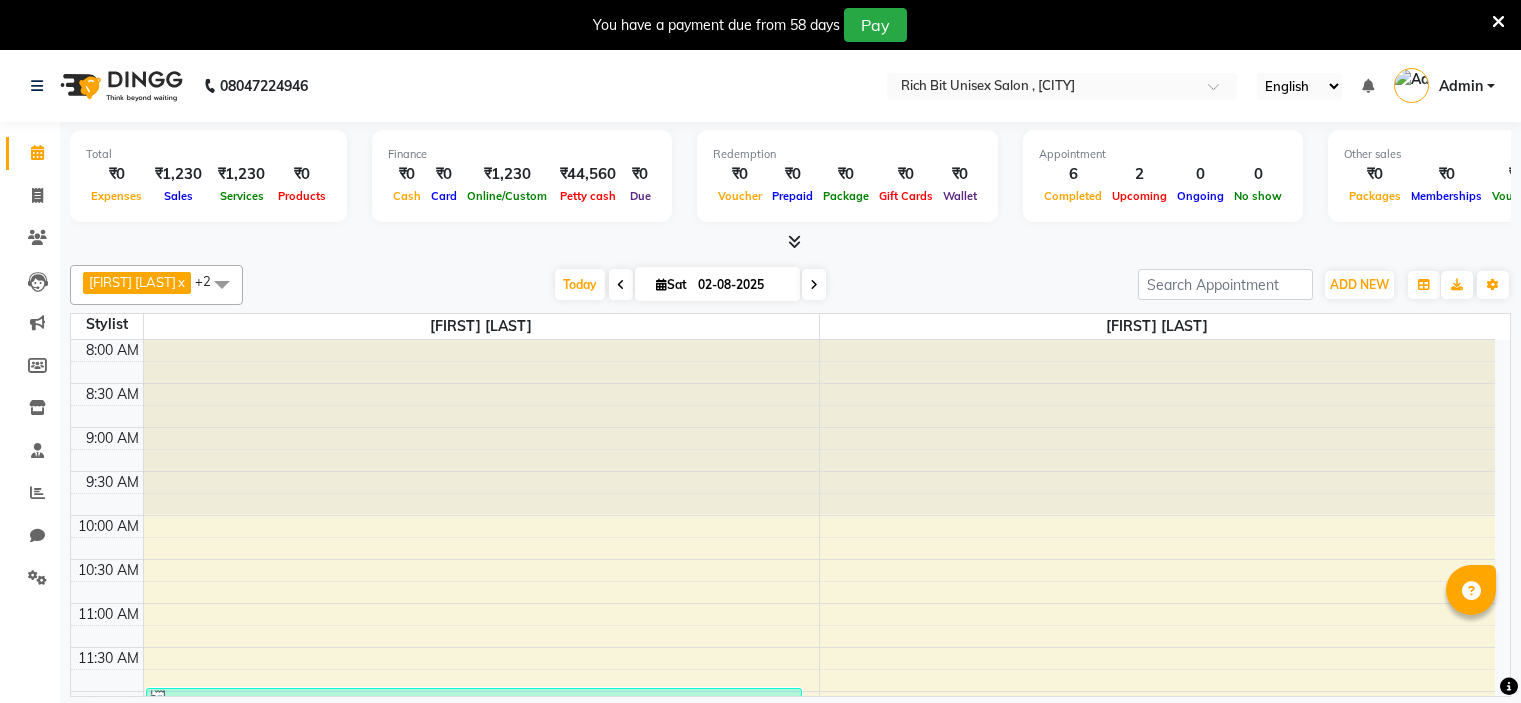scroll, scrollTop: 0, scrollLeft: 0, axis: both 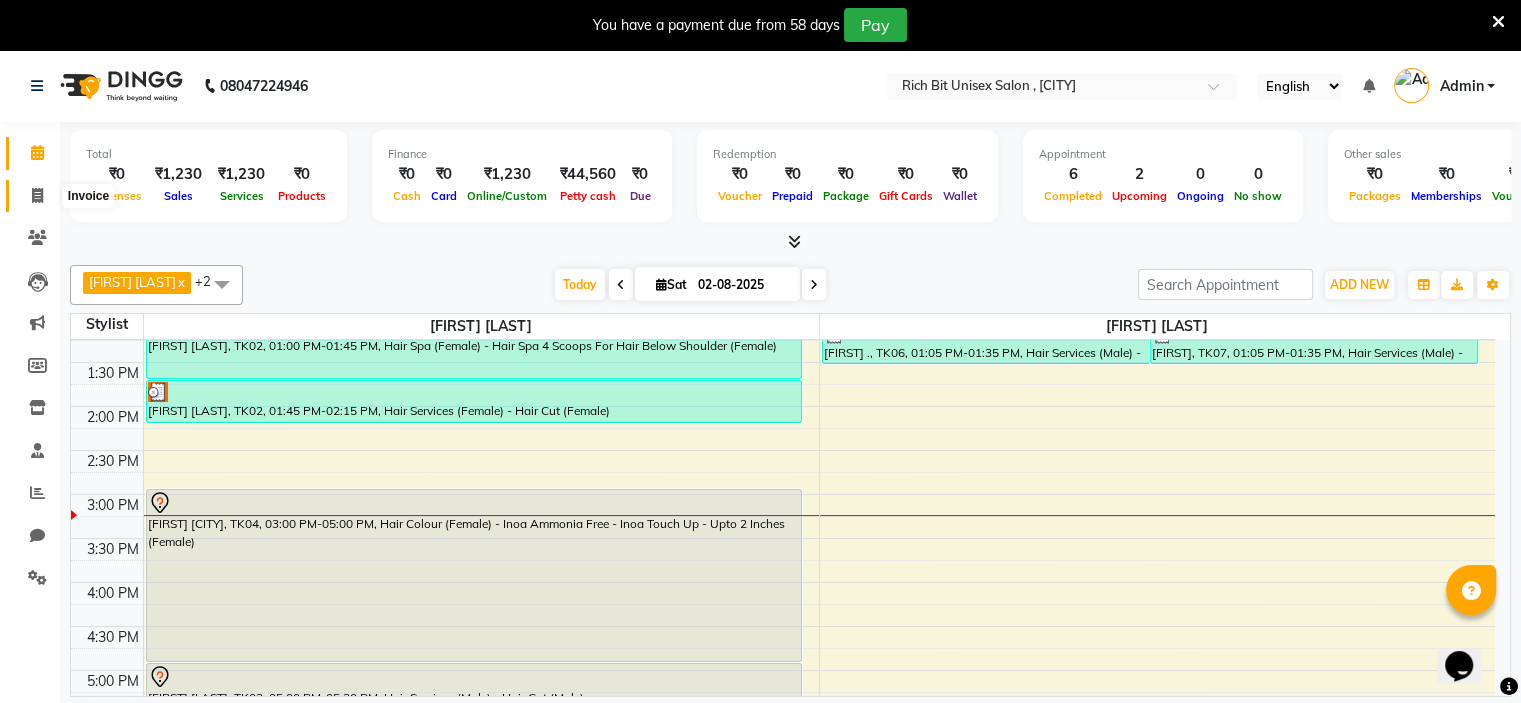 click 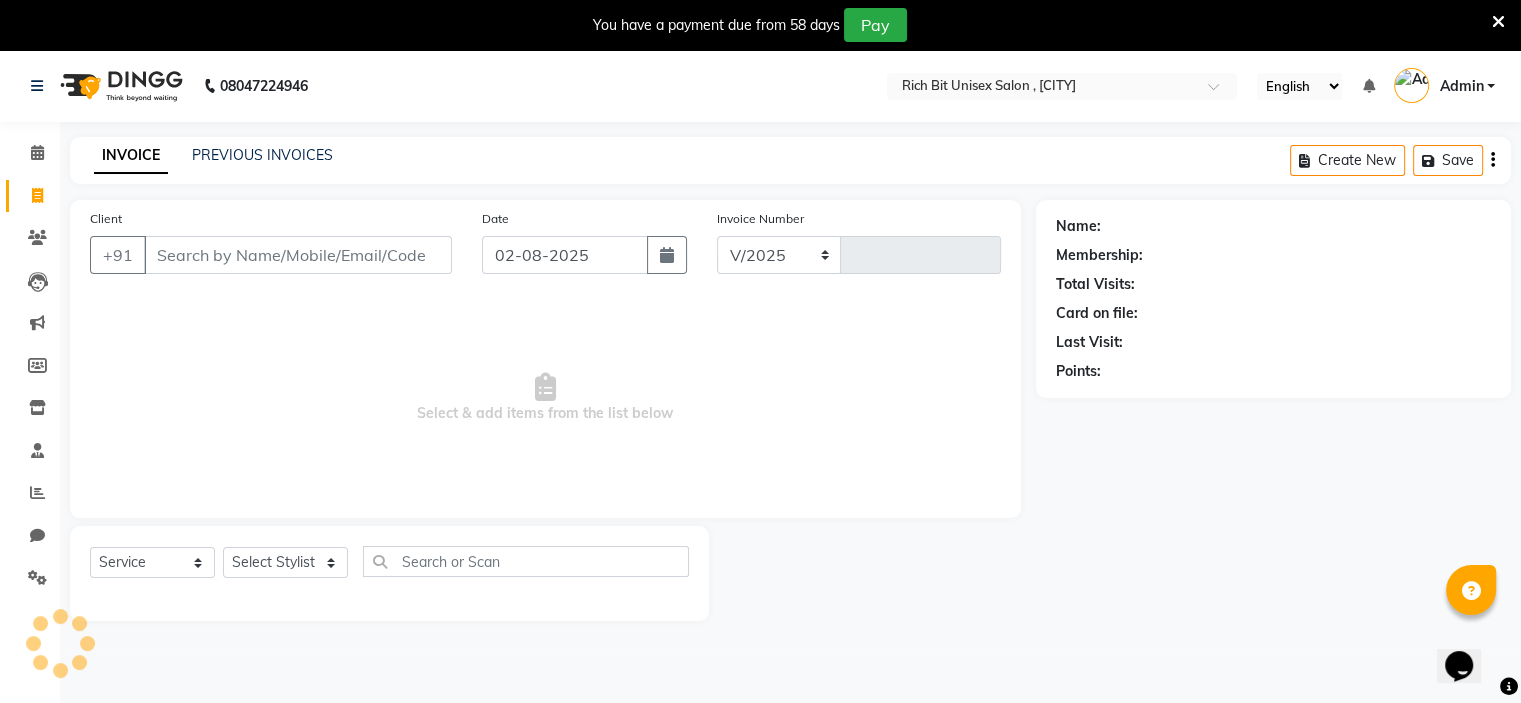 select on "7834" 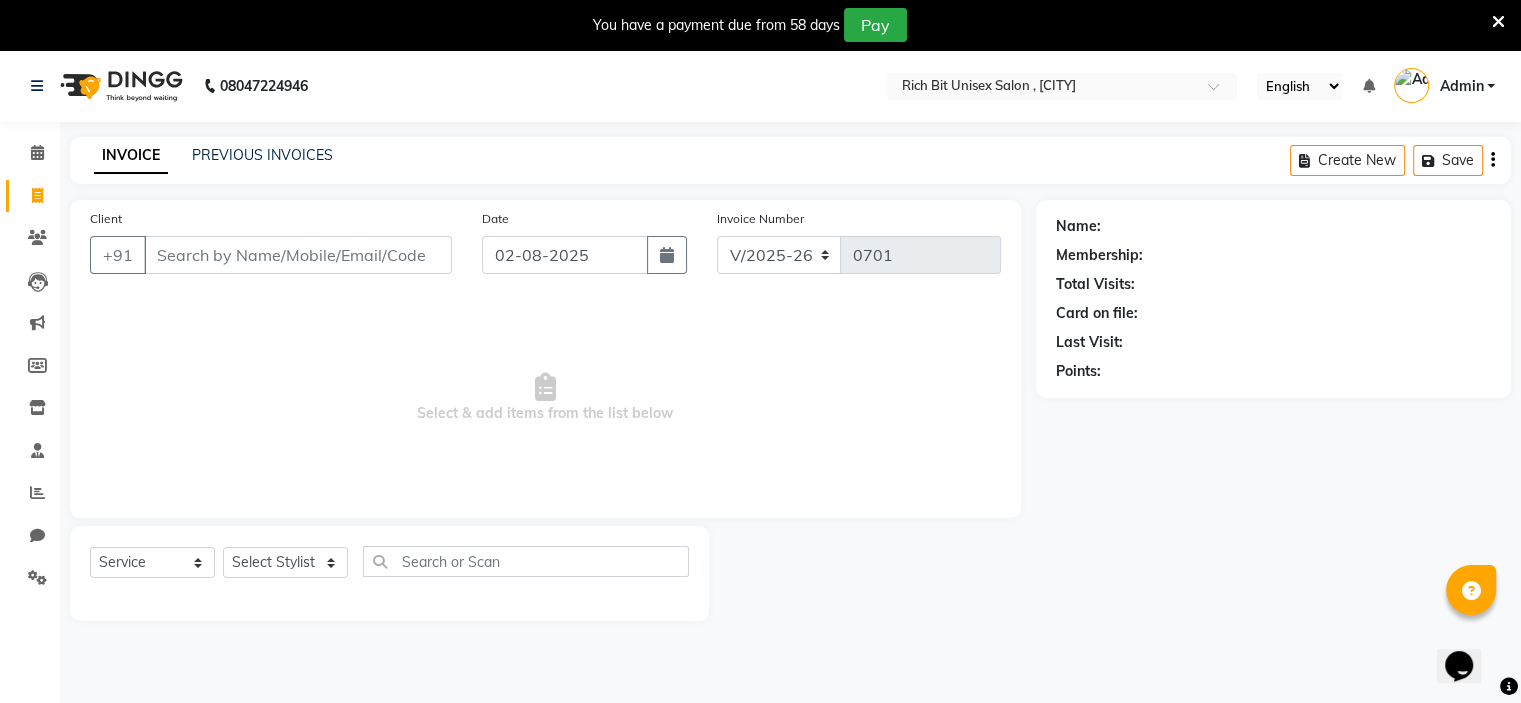 click on "Client" at bounding box center (298, 255) 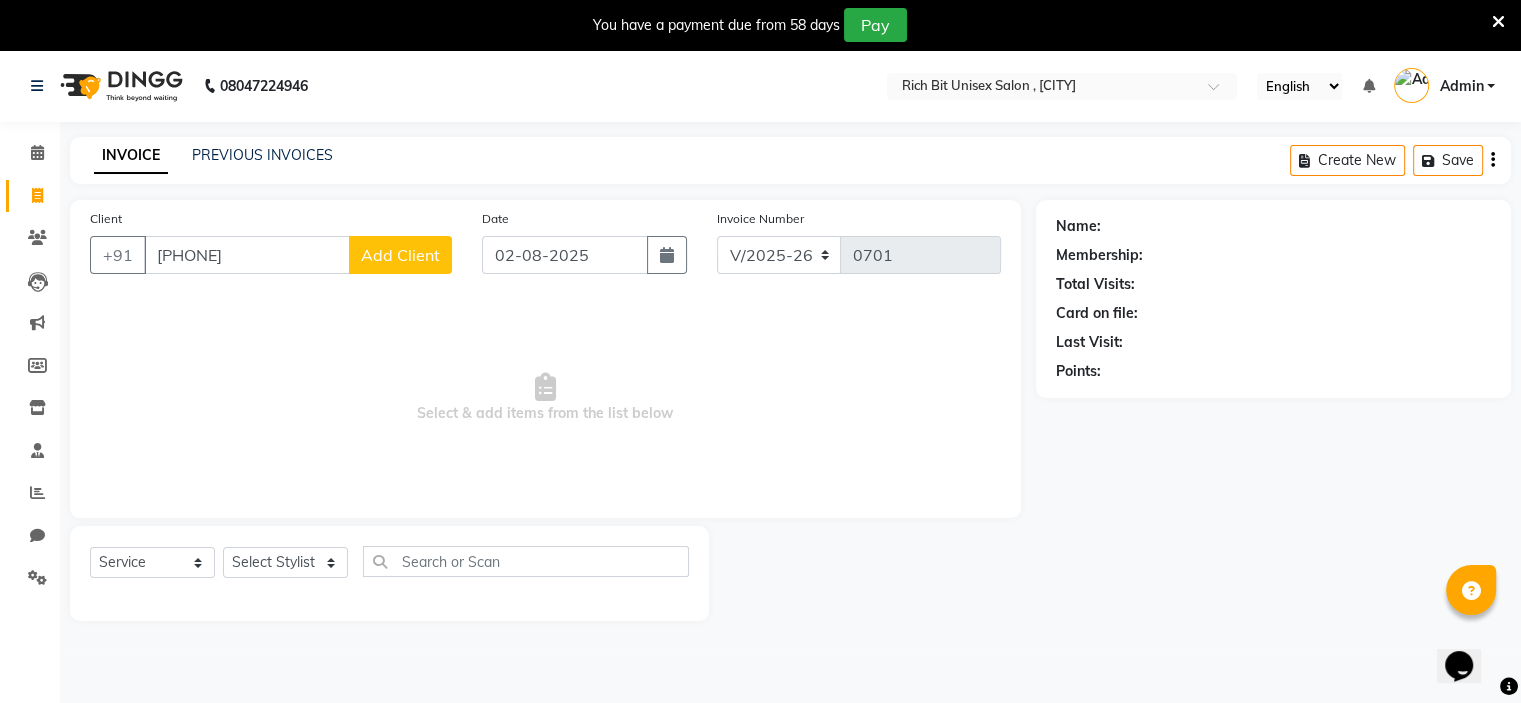 type on "[PHONE]" 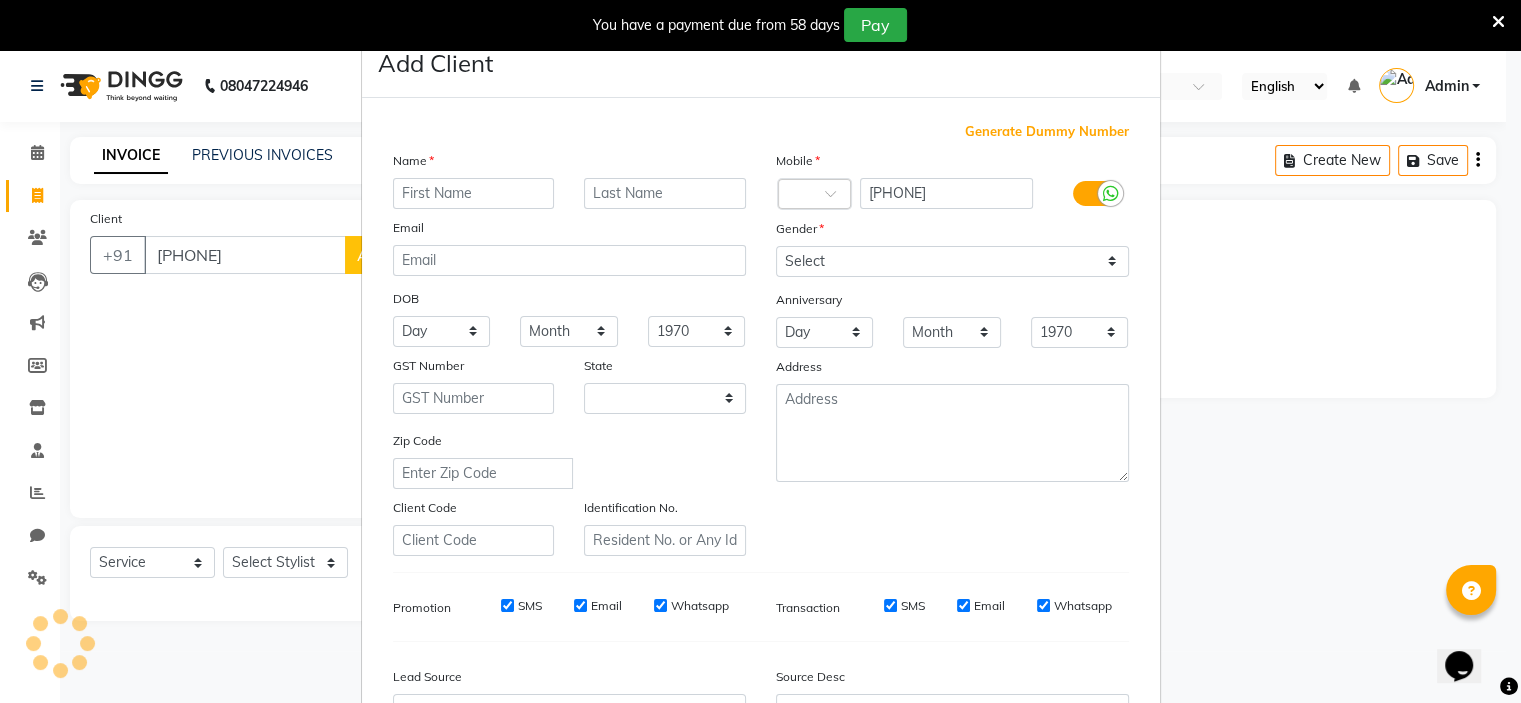 select on "22" 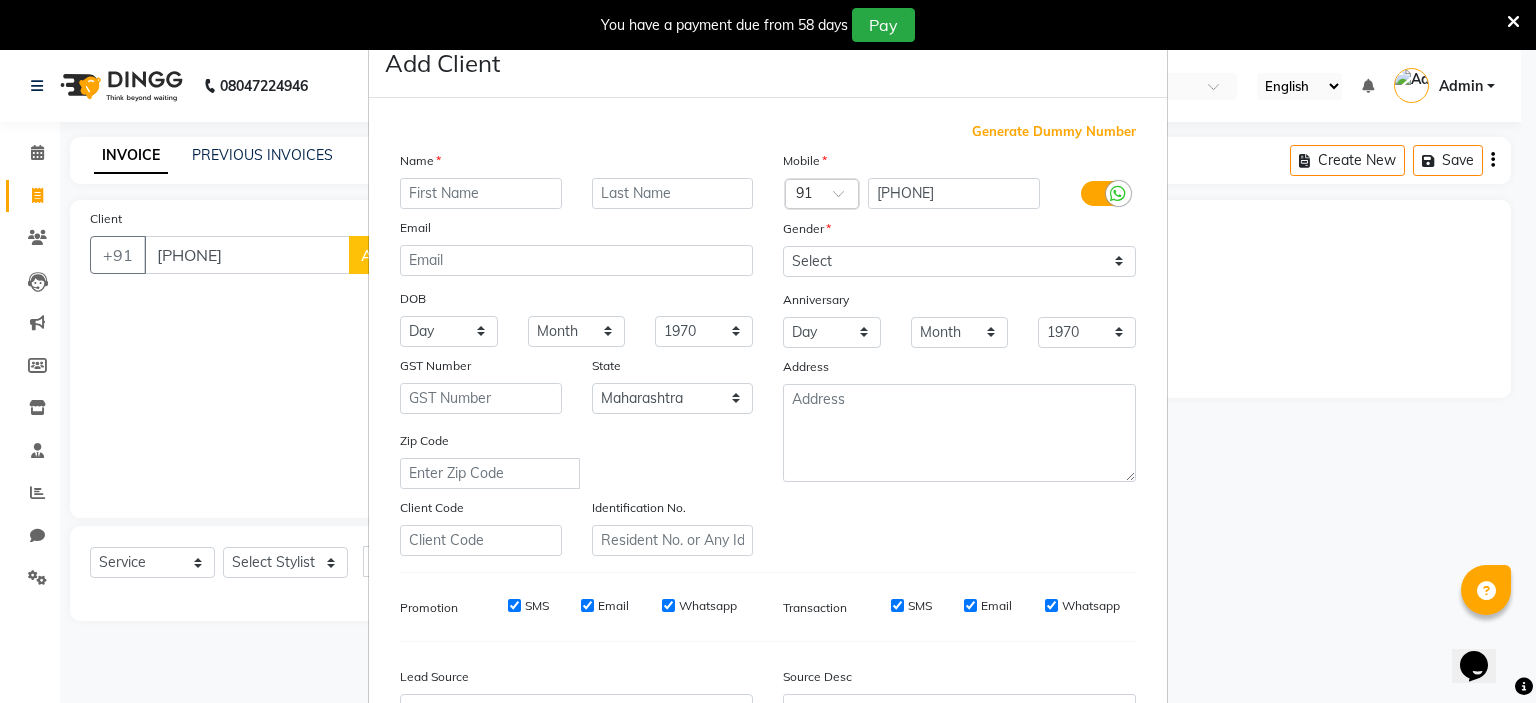 click at bounding box center [481, 193] 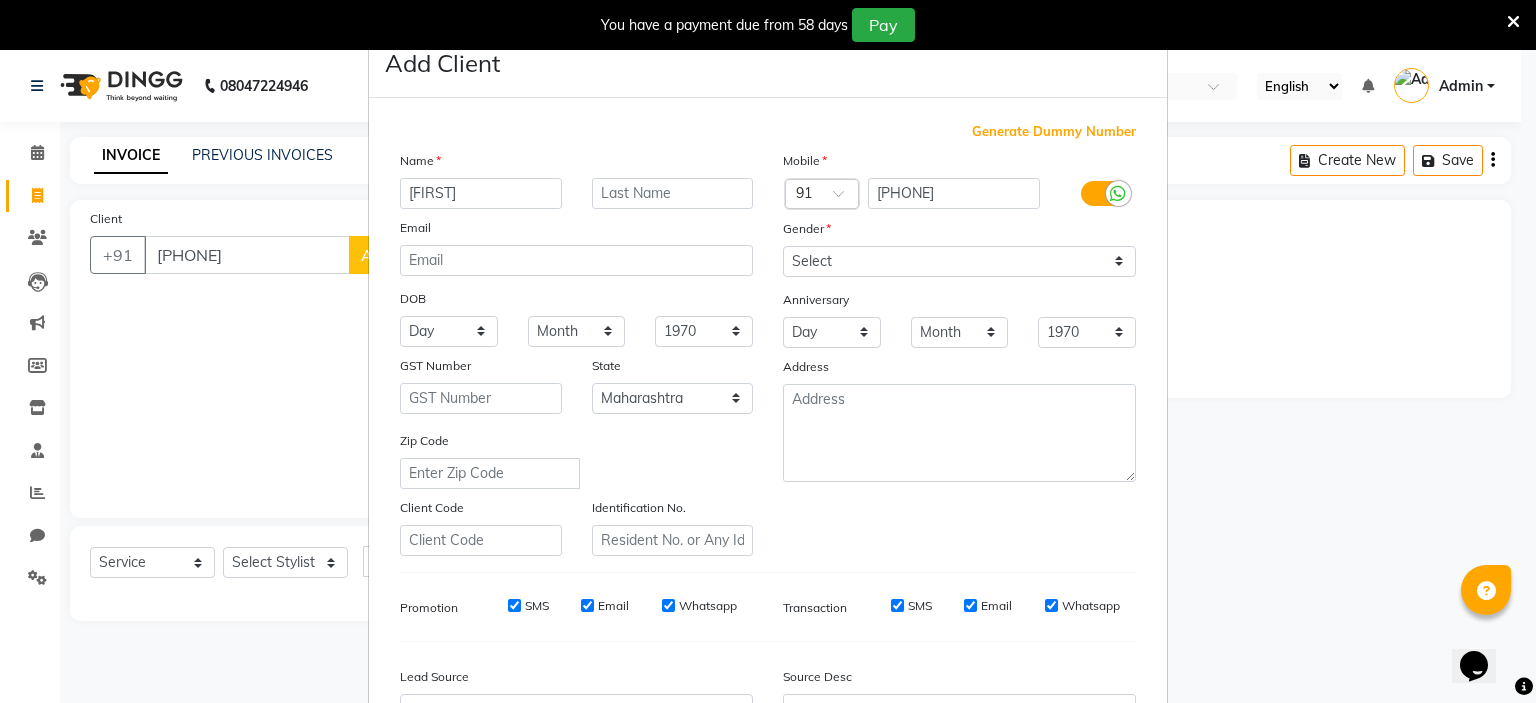 type on "[FIRST]" 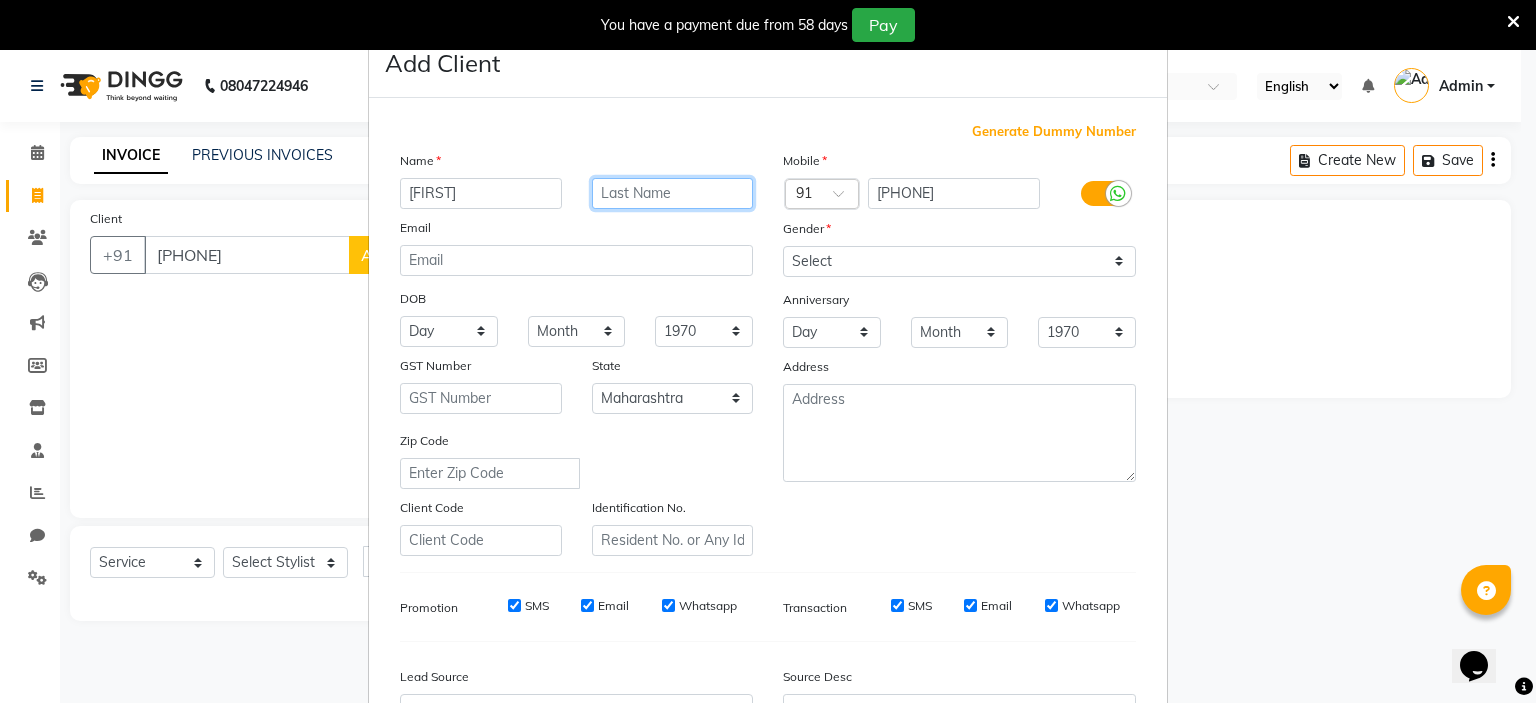 click at bounding box center (673, 193) 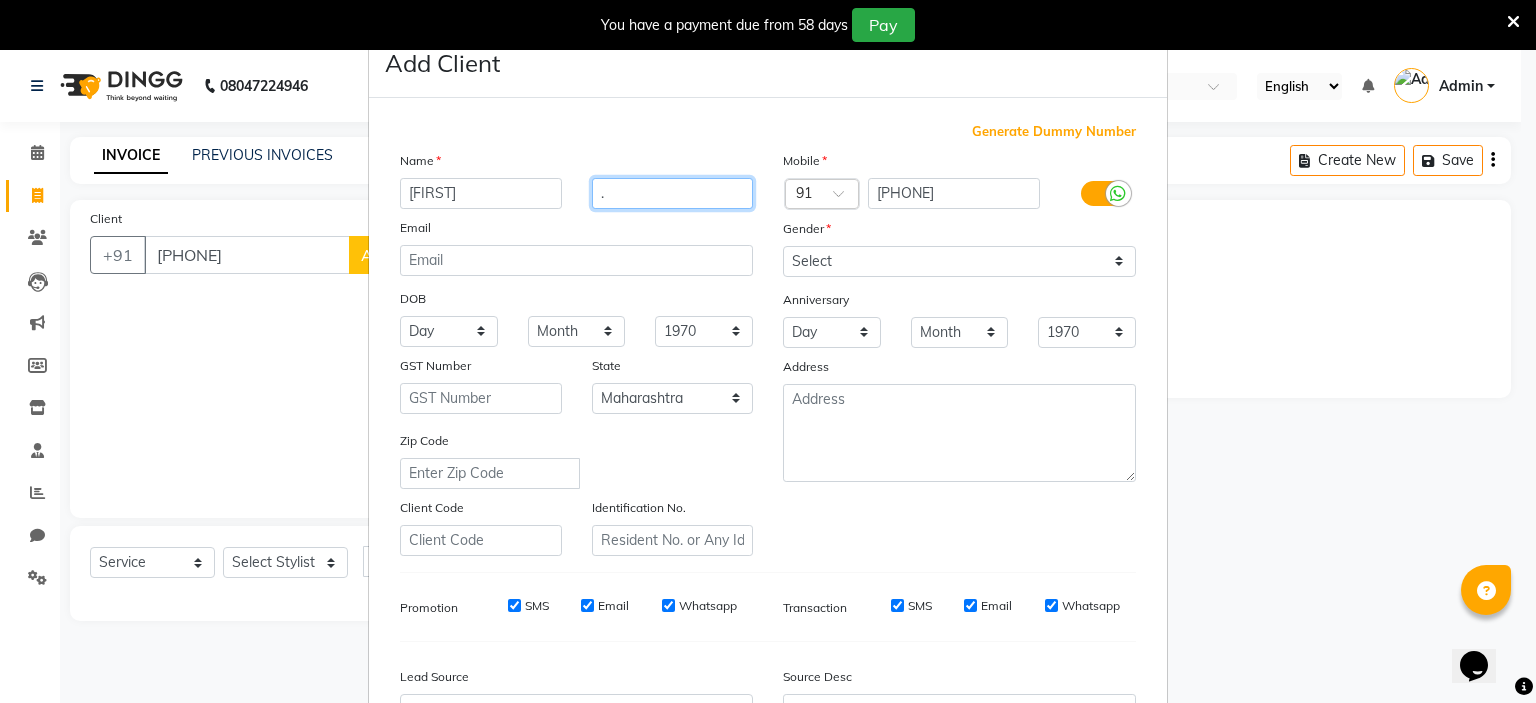 type on "." 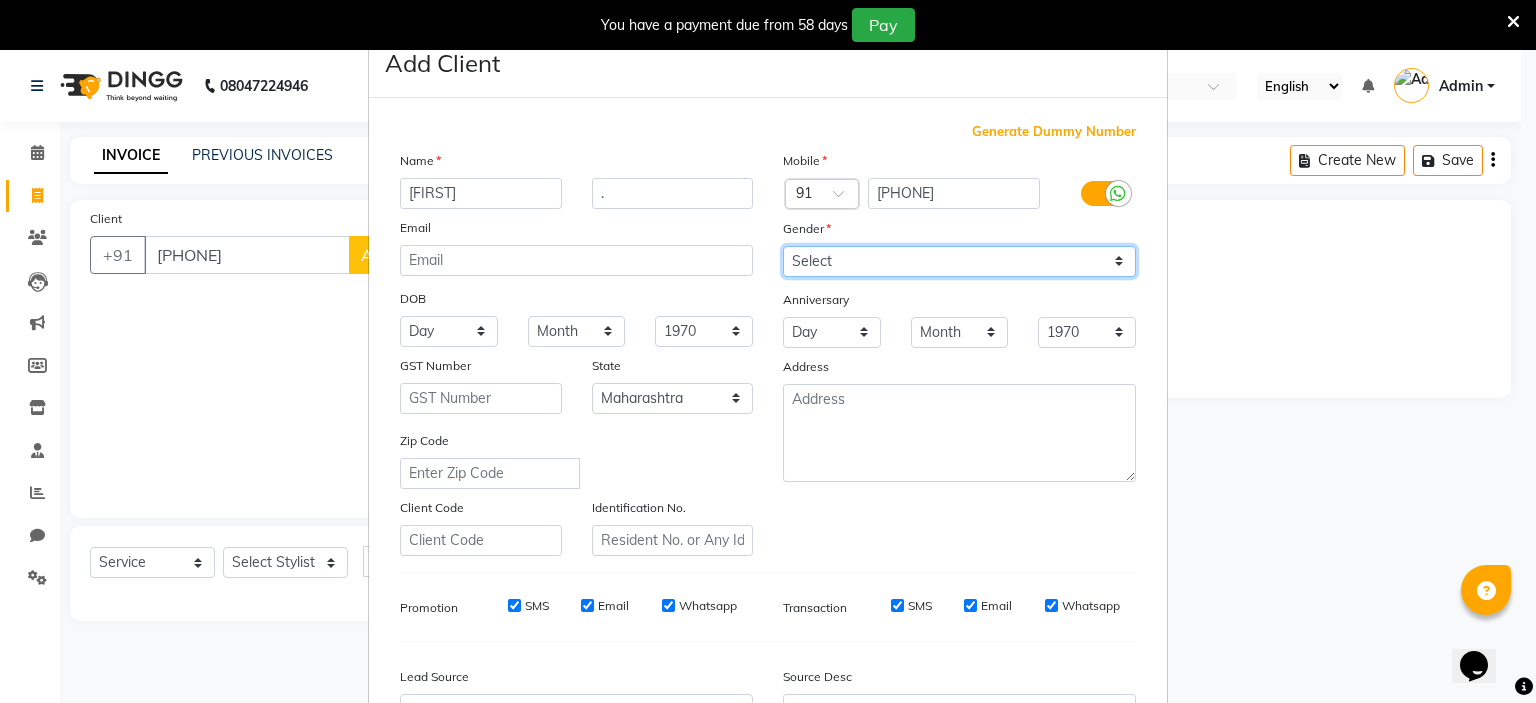 click on "Select Male Female Other Prefer Not To Say" at bounding box center (959, 261) 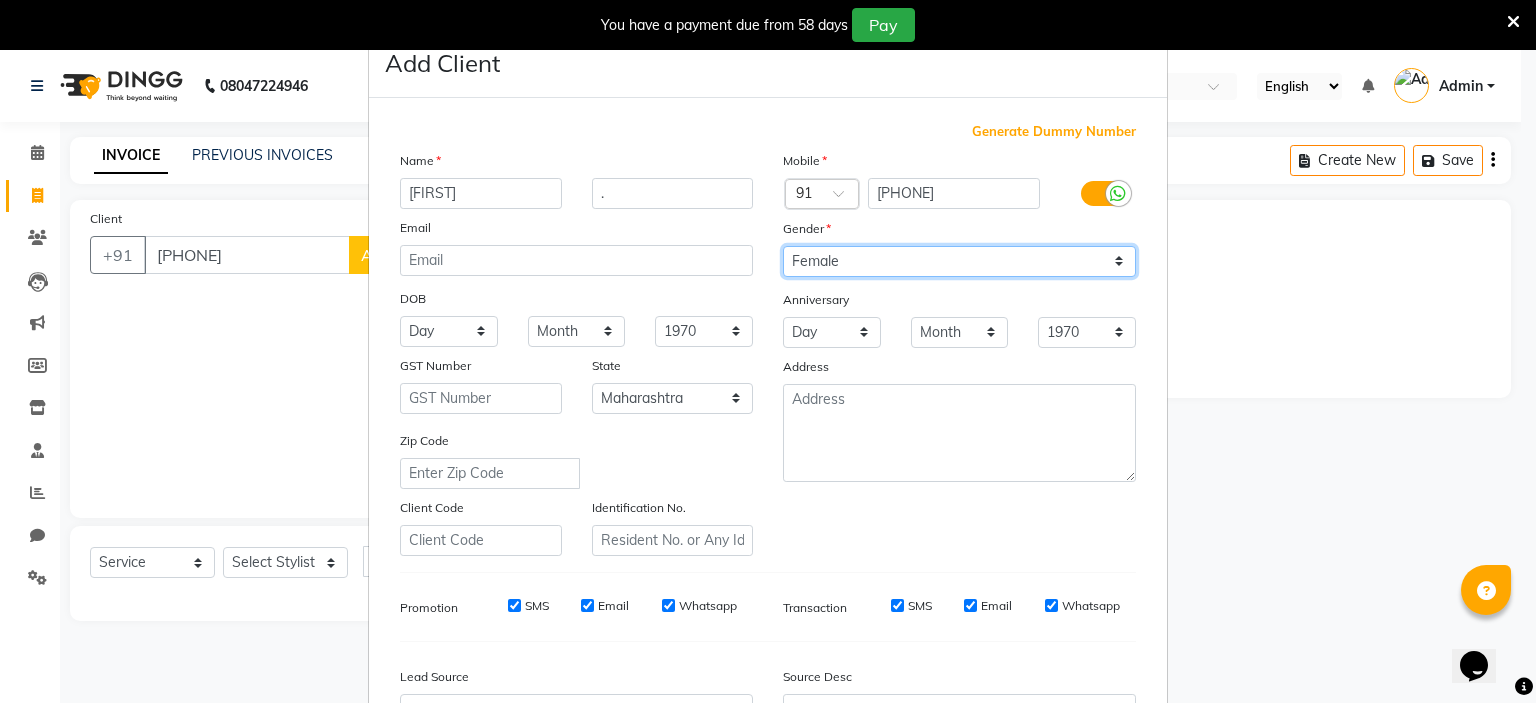 click on "Select Male Female Other Prefer Not To Say" at bounding box center [959, 261] 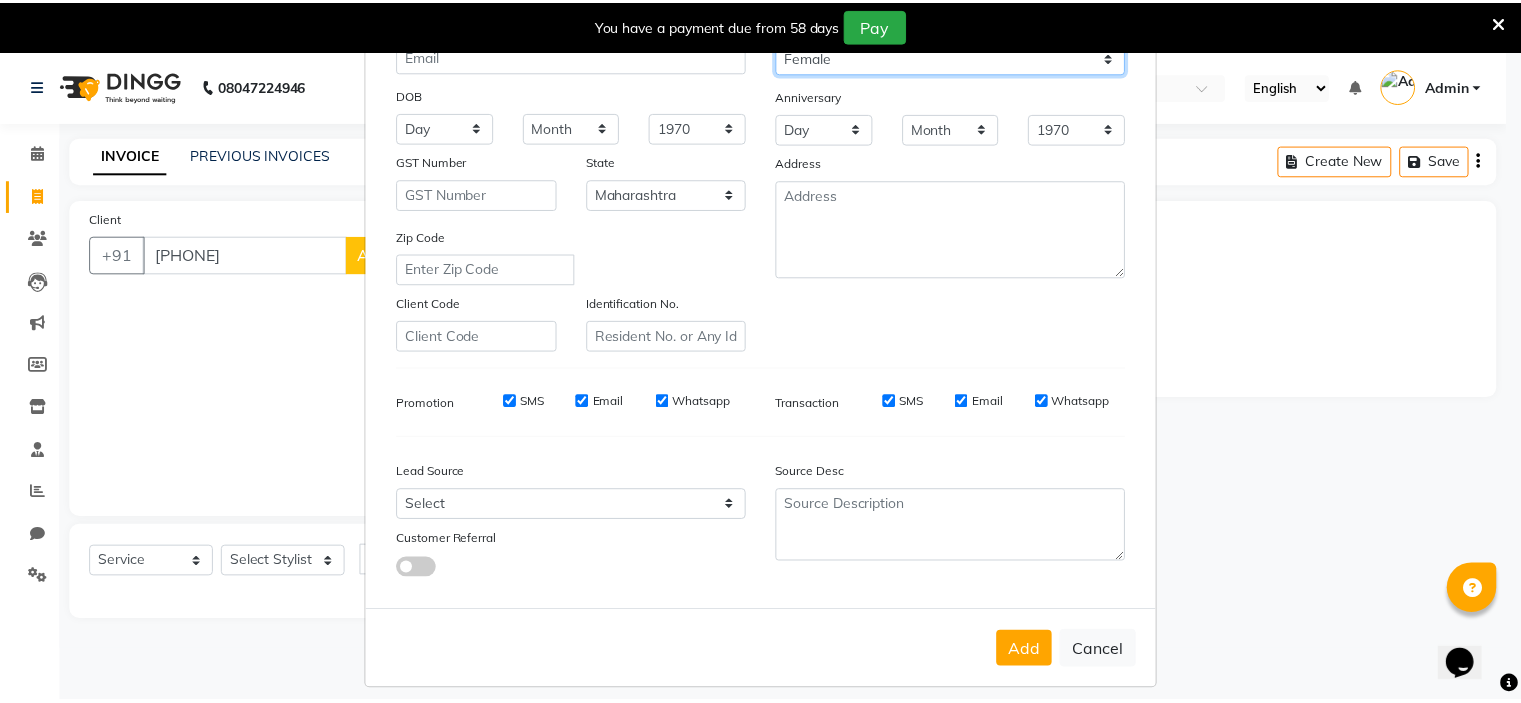 scroll, scrollTop: 229, scrollLeft: 0, axis: vertical 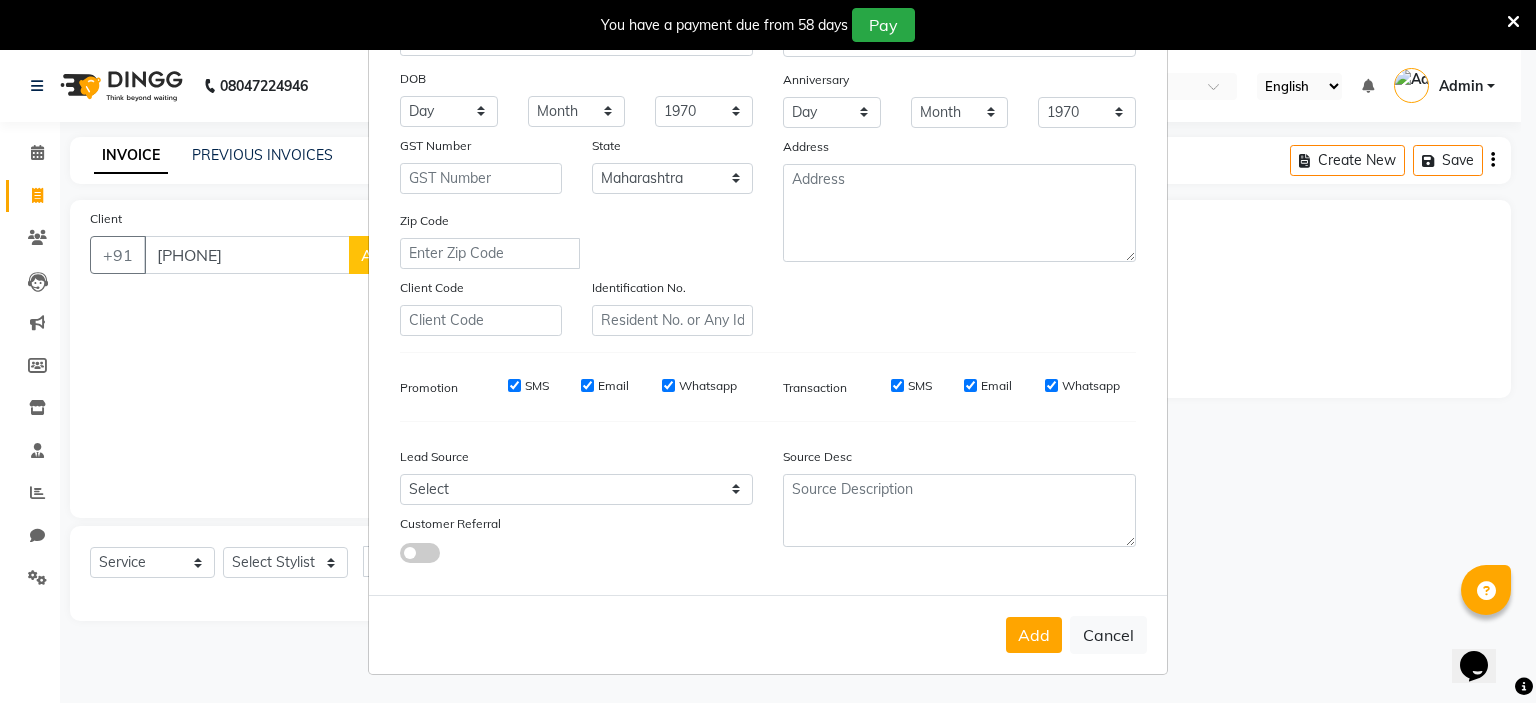 click on "Add   Cancel" at bounding box center (768, 634) 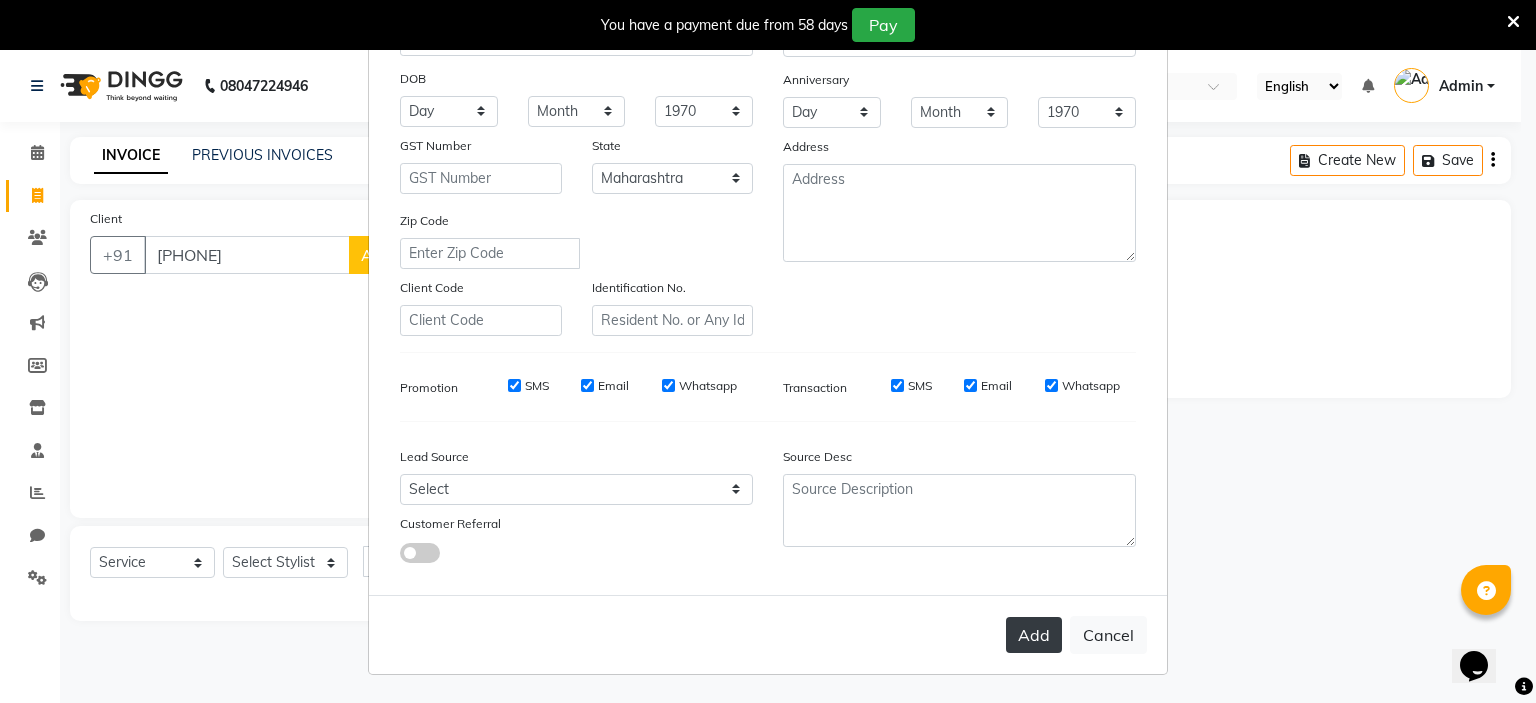 click on "Add" at bounding box center [1034, 635] 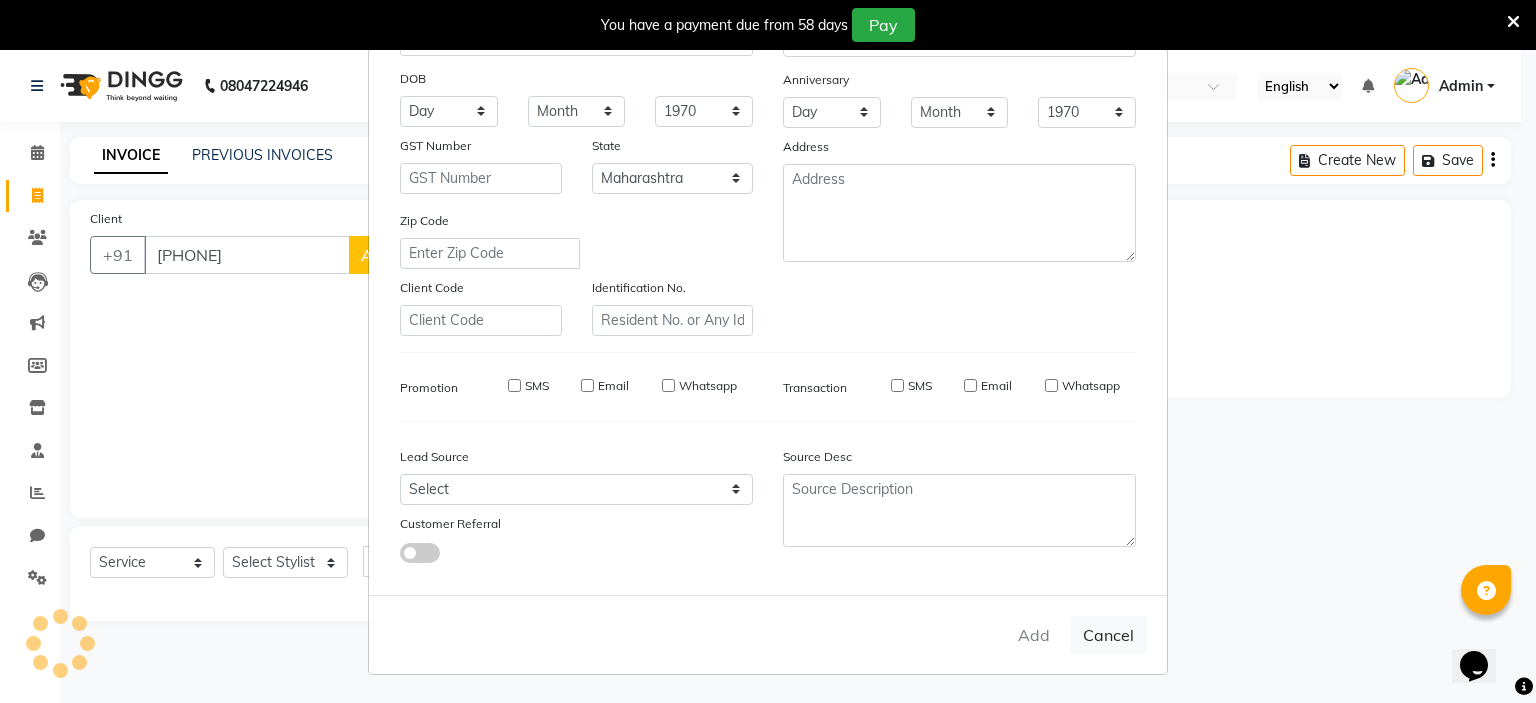 type 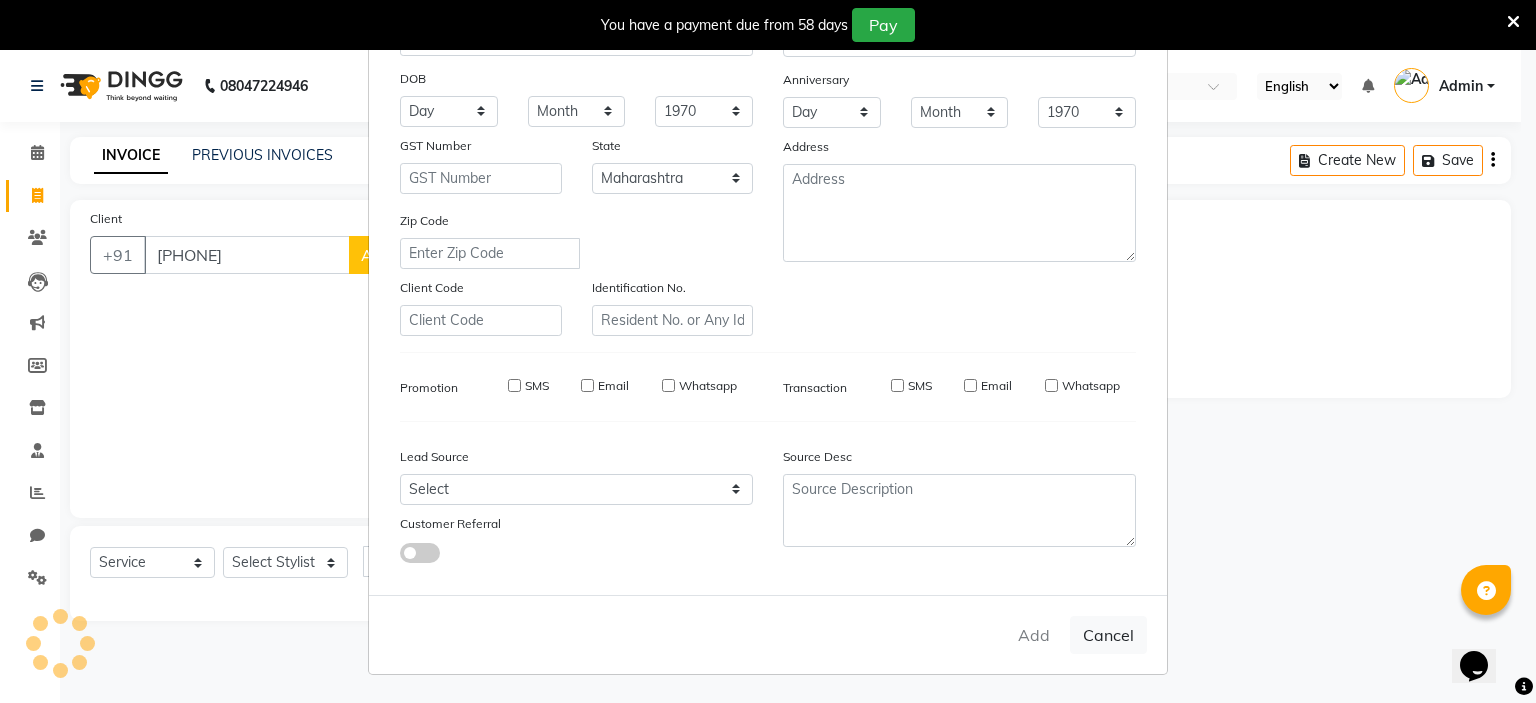 type 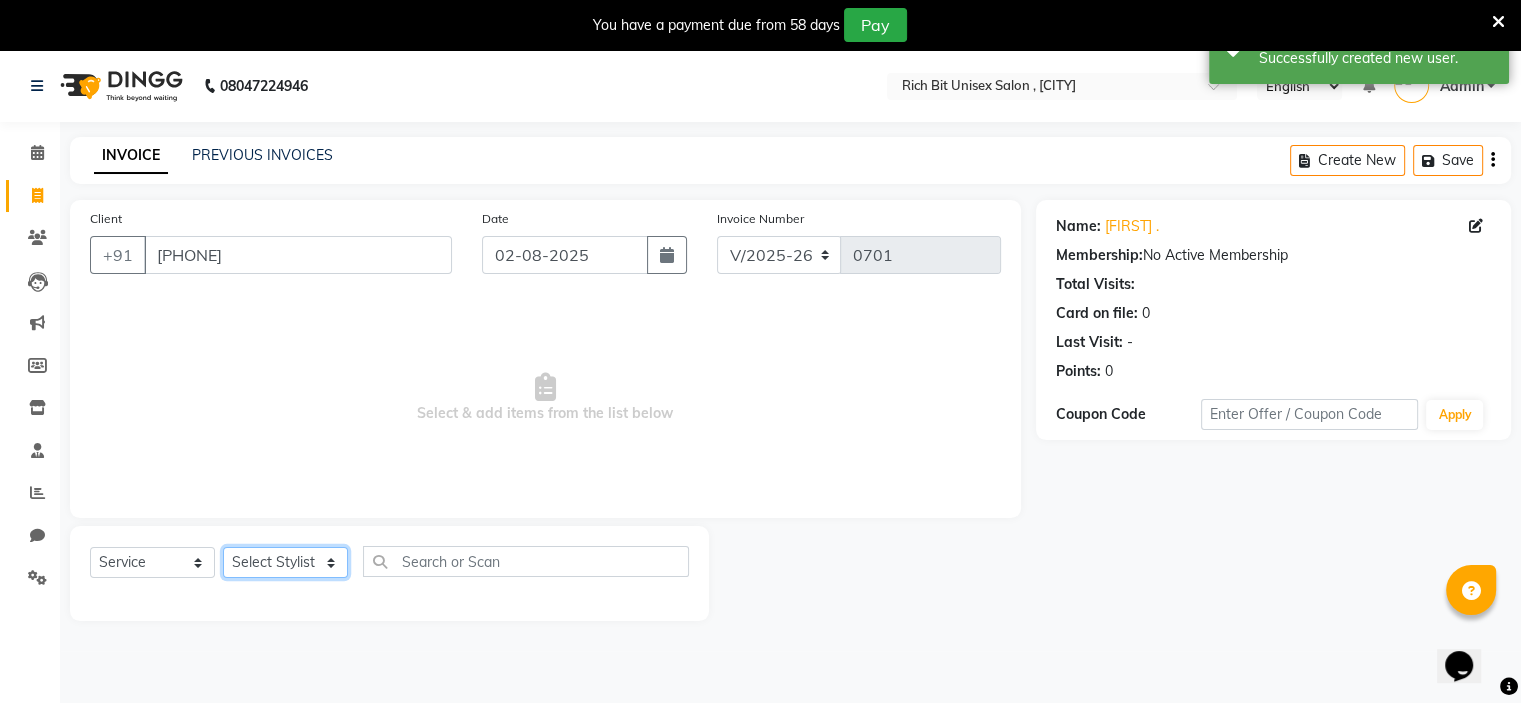 drag, startPoint x: 303, startPoint y: 553, endPoint x: 293, endPoint y: 577, distance: 26 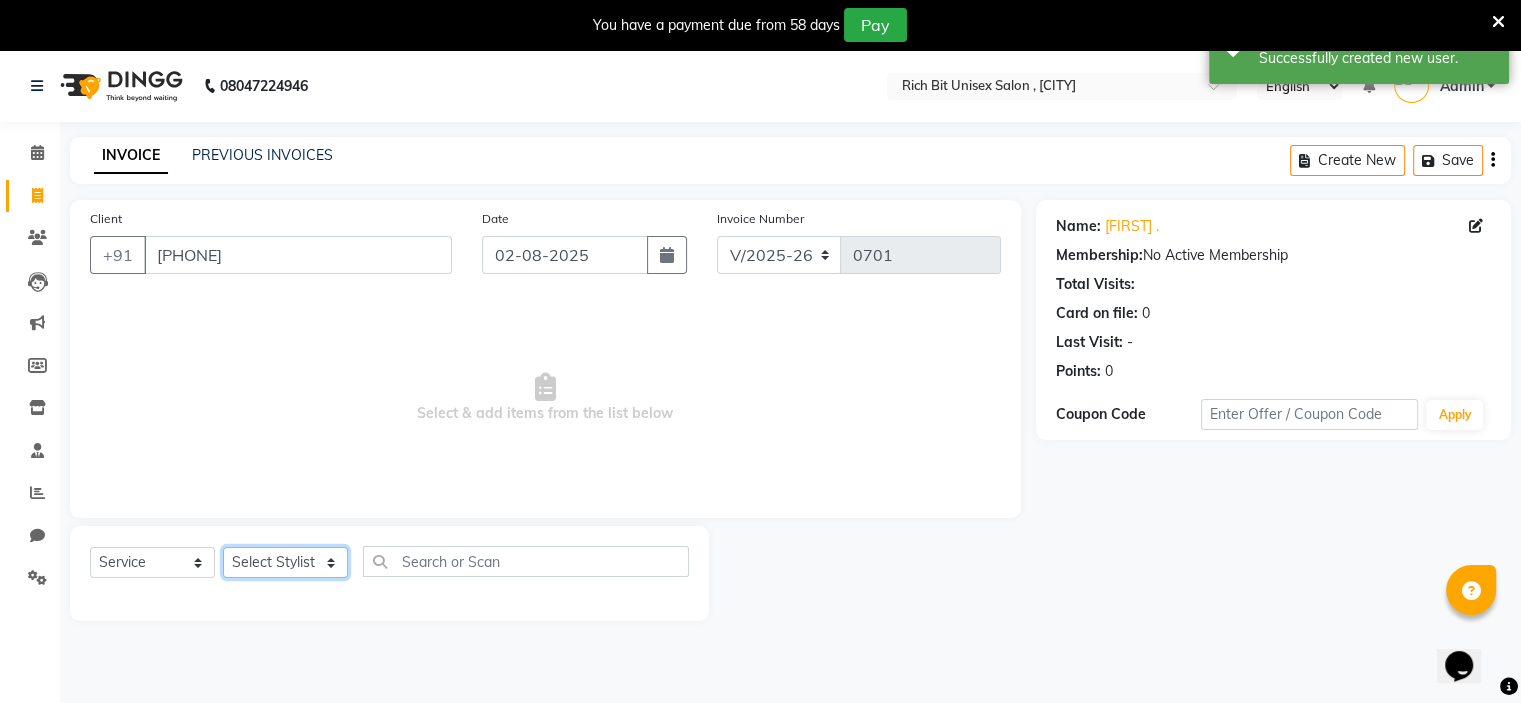 select on "70823" 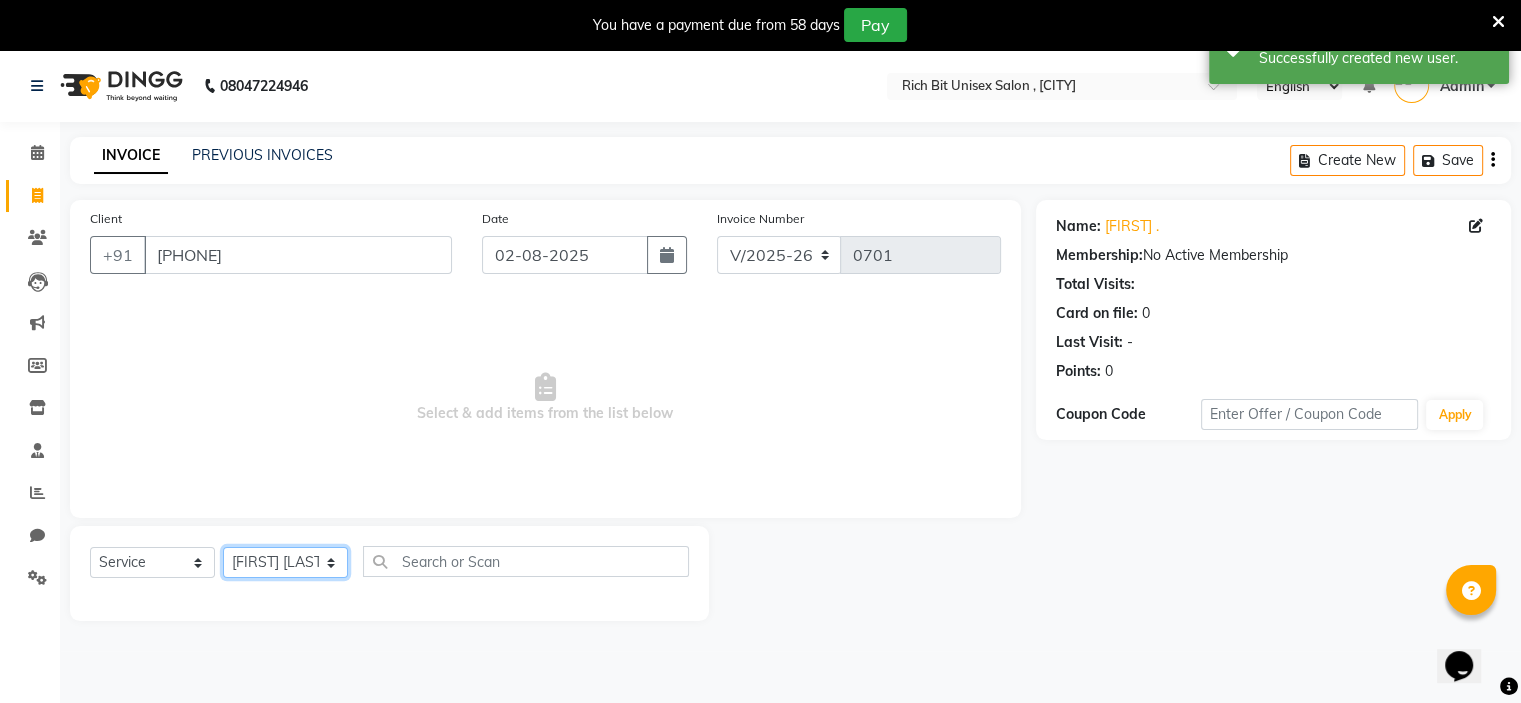 click on "Select Stylist [FIRST] [LAST]" 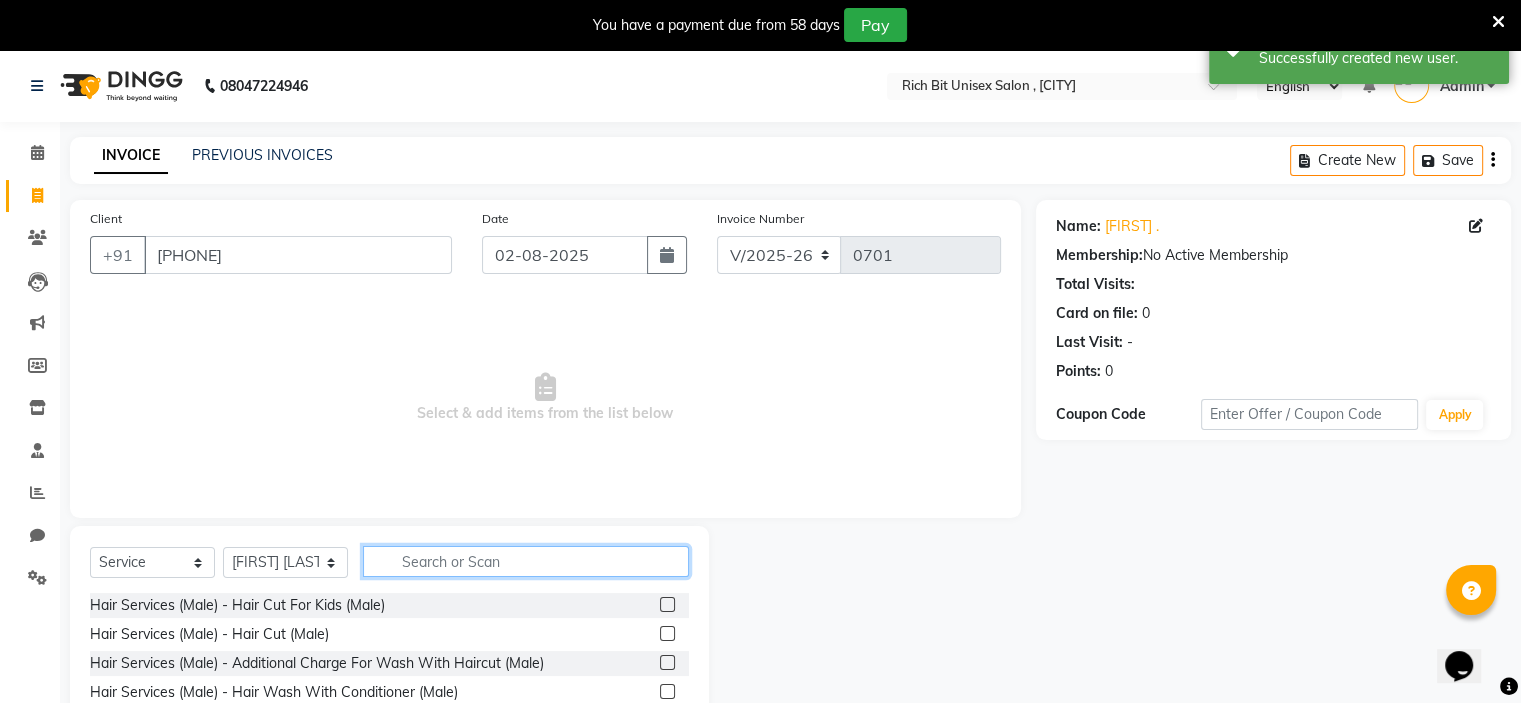 click 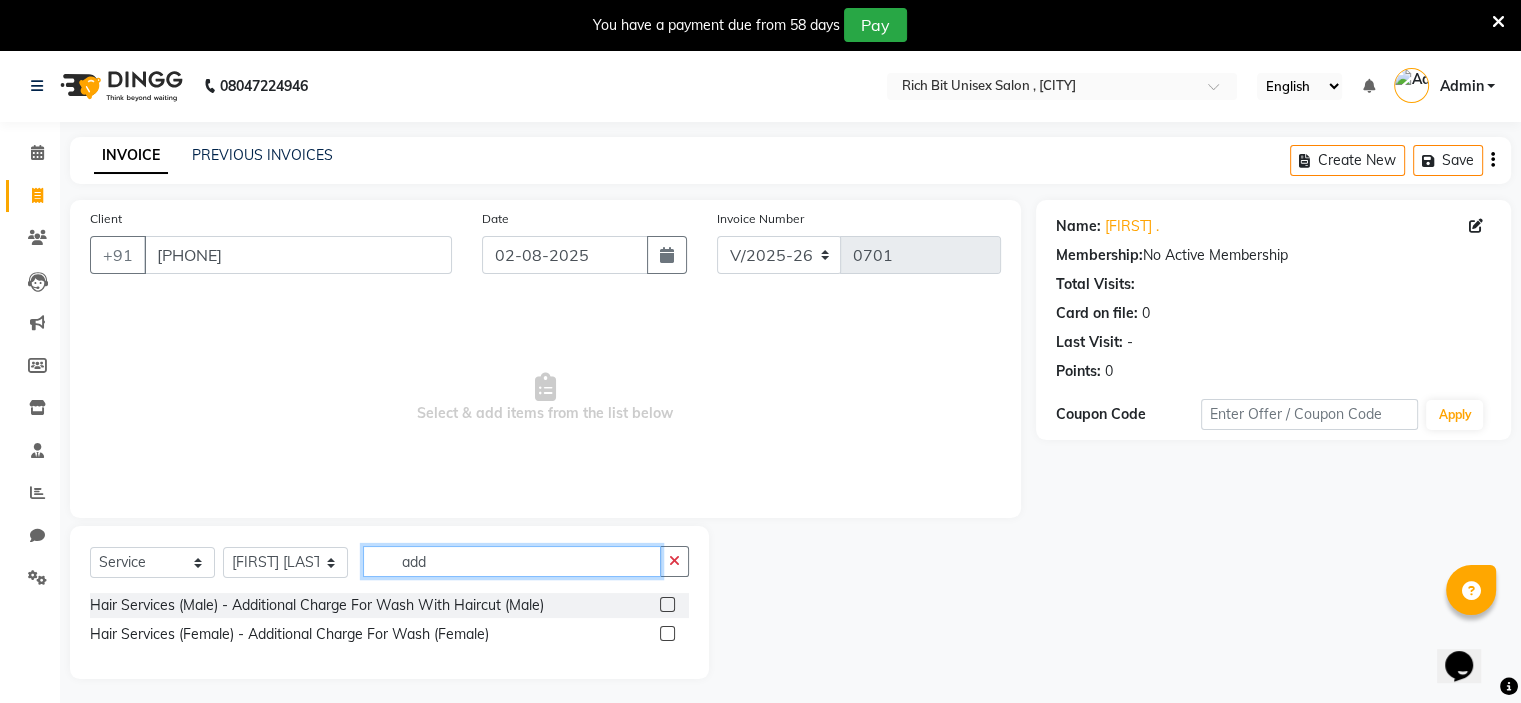 type on "add" 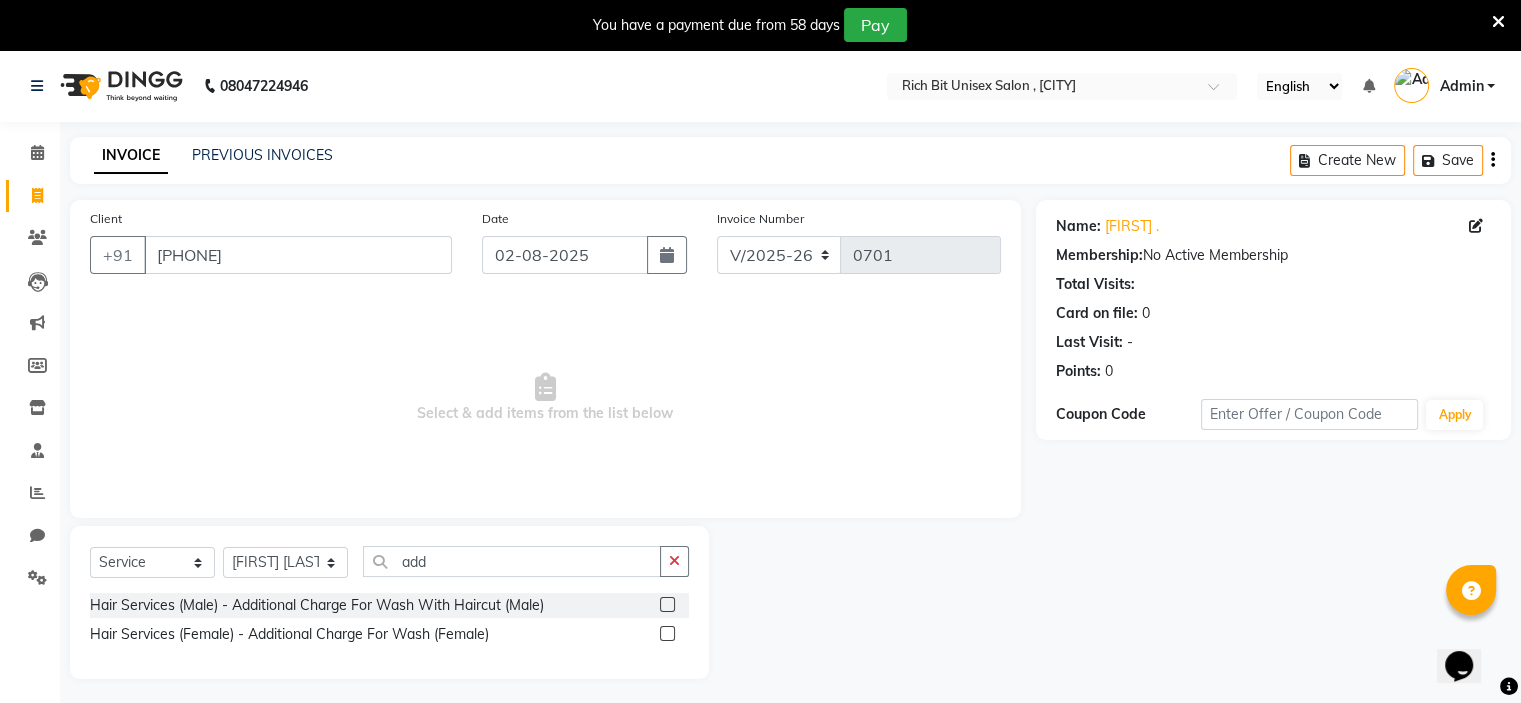 click 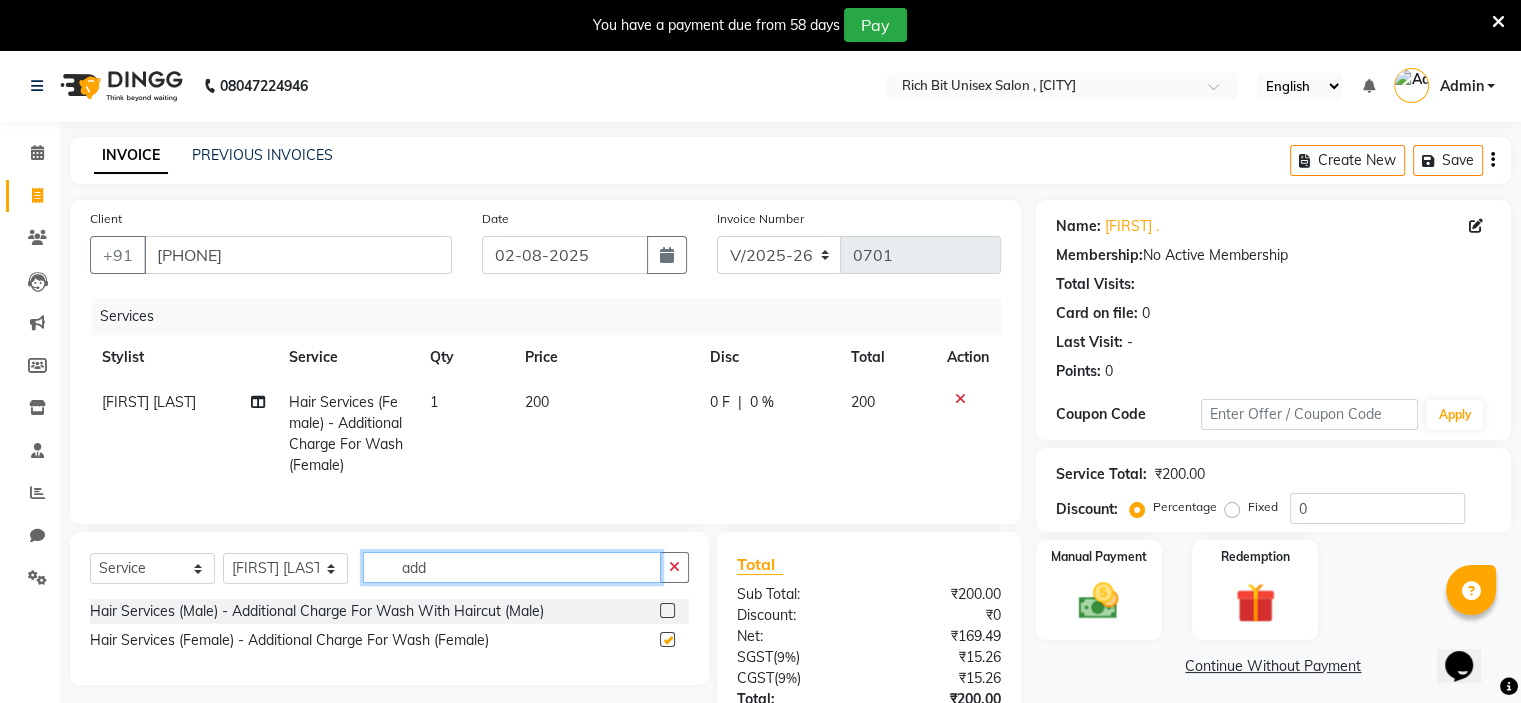 checkbox on "false" 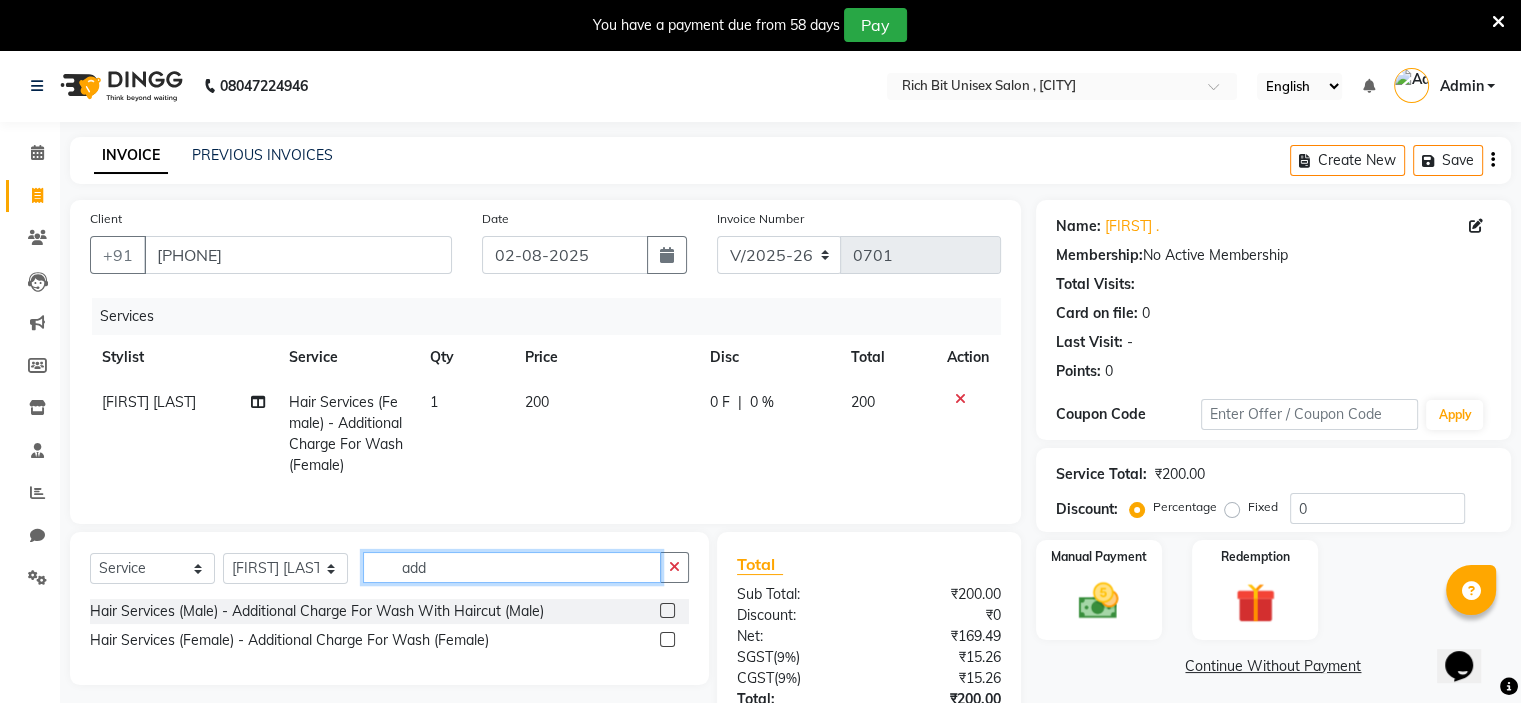 click on "add" 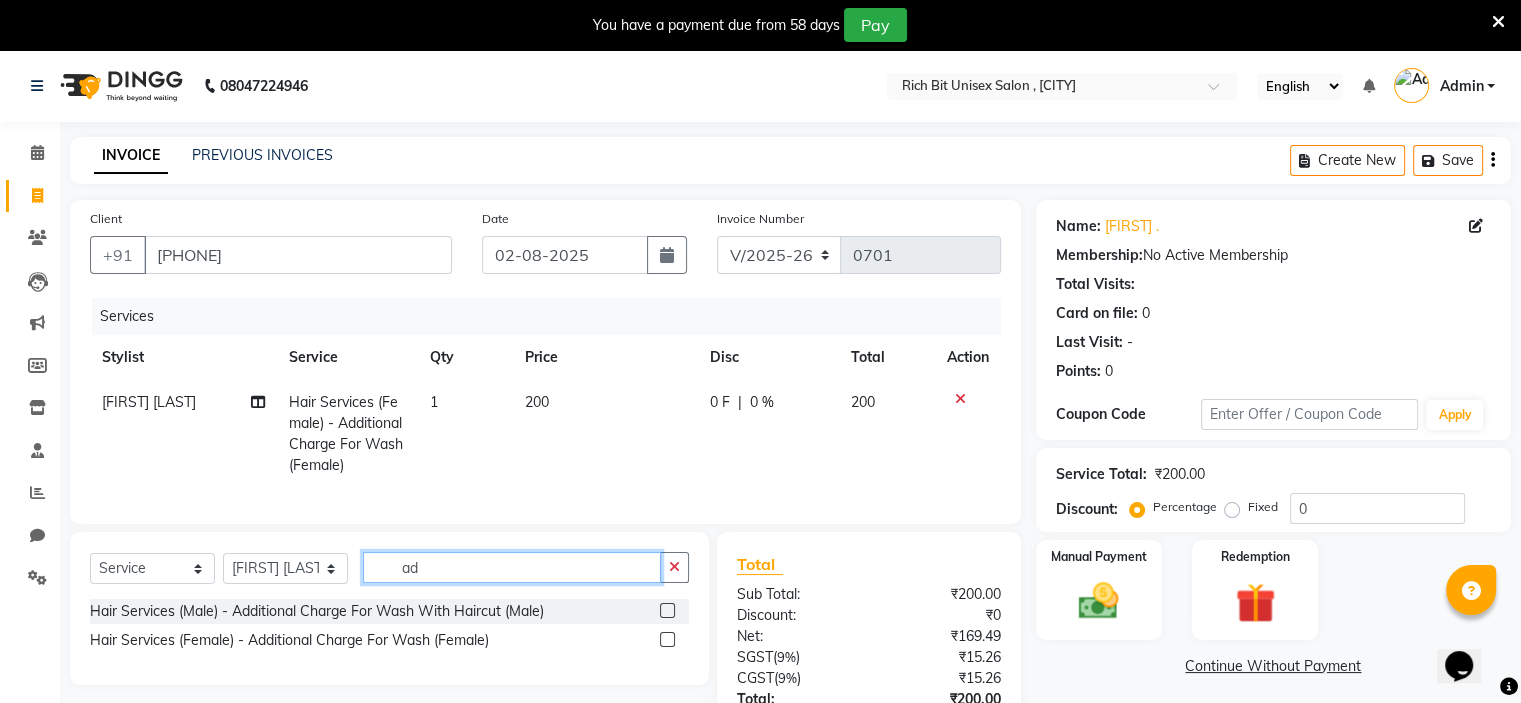 type on "a" 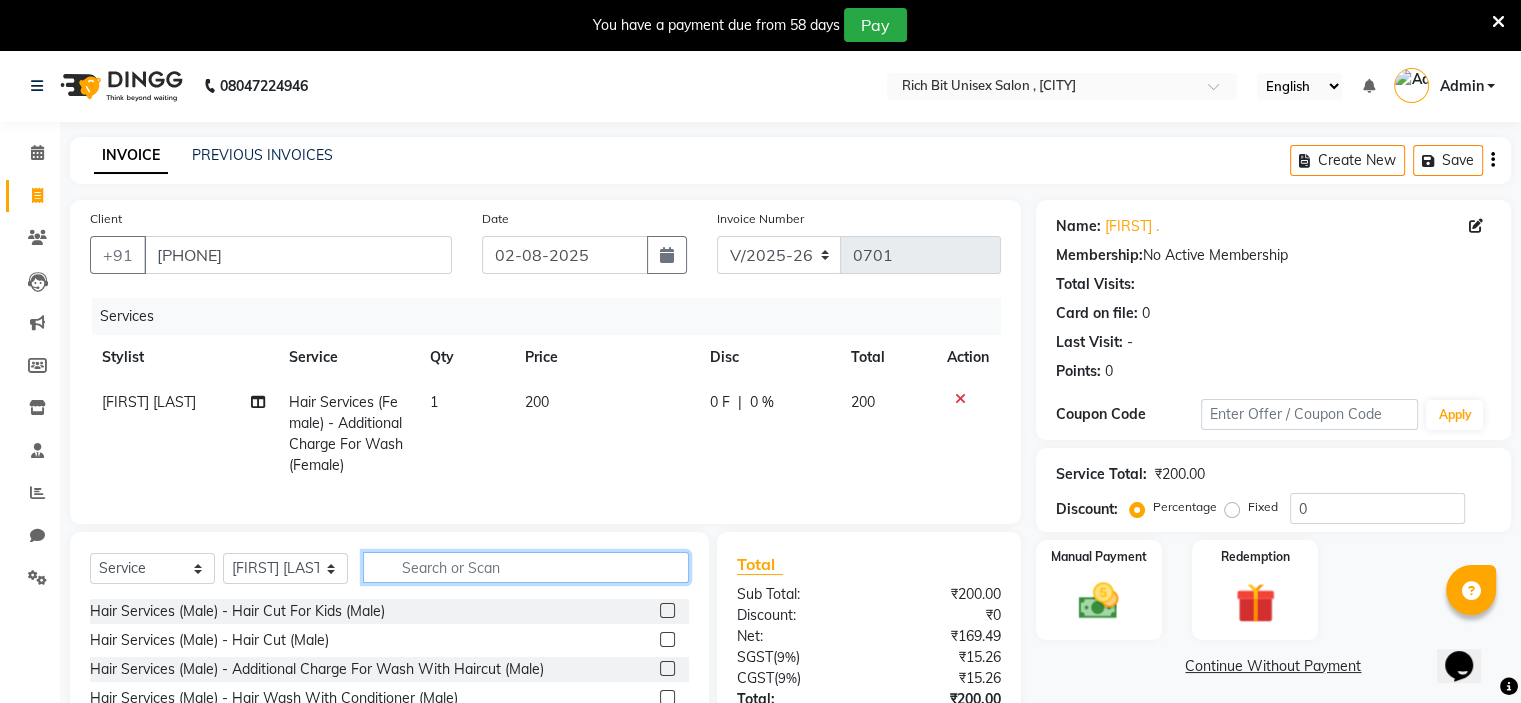 click 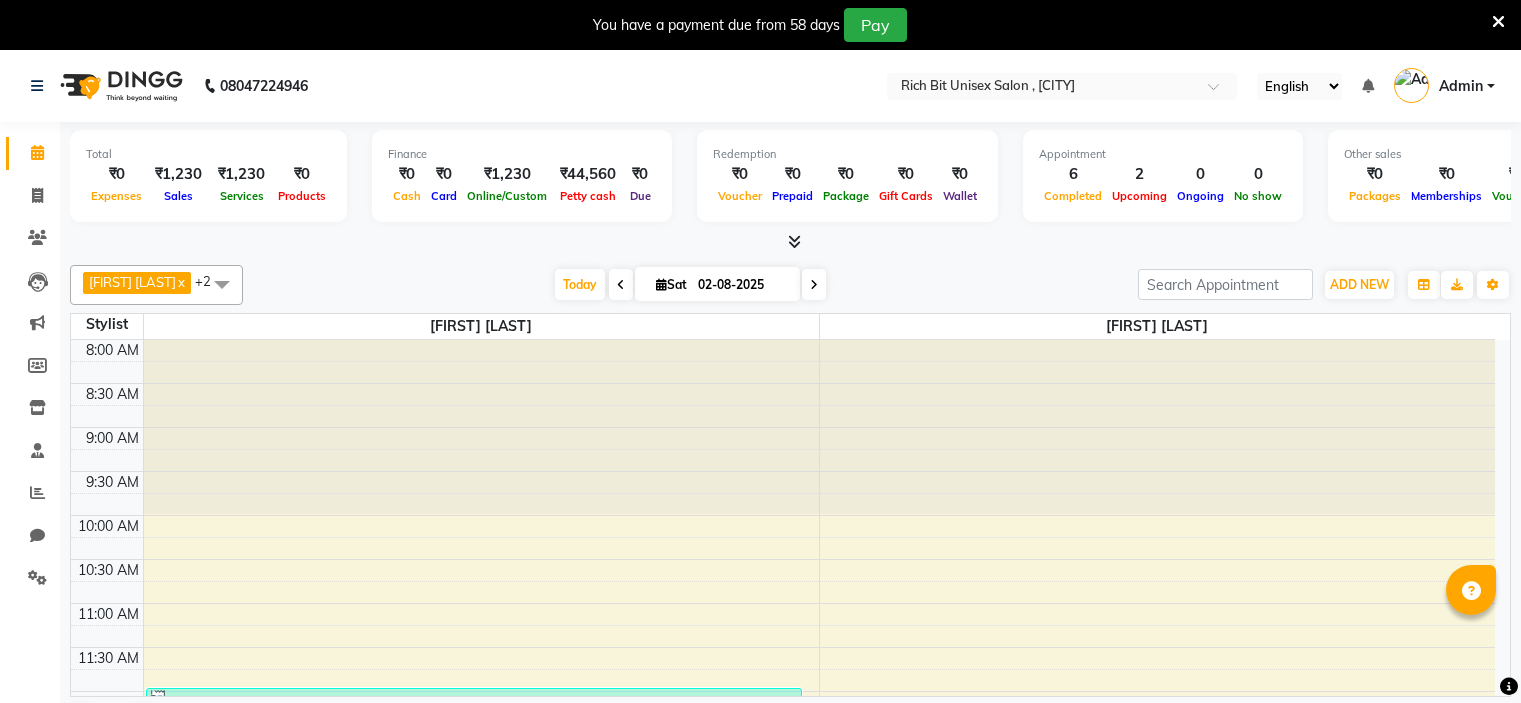 scroll, scrollTop: 0, scrollLeft: 0, axis: both 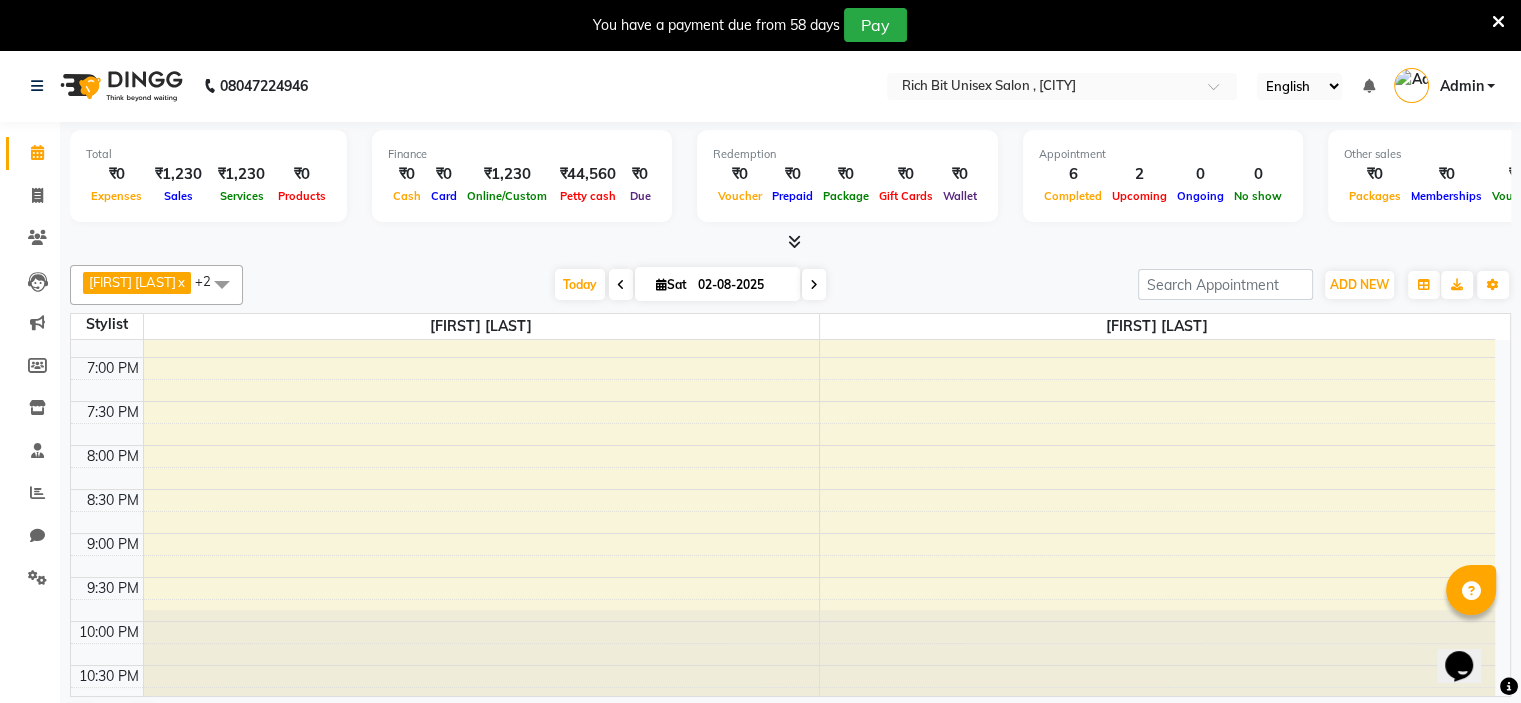 click on "8:00 AM 8:30 AM 9:00 AM 9:30 AM 10:00 AM 10:30 AM 11:00 AM 11:30 AM 12:00 PM 12:30 PM 1:00 PM 1:30 PM 2:00 PM 2:30 PM 3:00 PM 3:30 PM 4:00 PM 4:30 PM 5:00 PM 5:30 PM 6:00 PM 6:30 PM 7:00 PM 7:30 PM 8:00 PM 8:30 PM 9:00 PM 9:30 PM 10:00 PM 10:30 PM     Pravesh Shing, TK05, 12:00 PM-01:00 PM, Hair Services (Male) - Hair Cut (Male),Hair Services (Male) - Beard Trim - Crafting (Male)     Akash Naik, TK02, 01:00 PM-01:45 PM, Hair Spa (Female) - Hair Spa 4 Scoops For Hair Below Shoulder (Female)     Akash Naik, TK02, 01:45 PM-02:15 PM, Hair Services (Female) - Hair Cut (Female)             sipra Hinjewadi, TK04, 03:00 PM-05:00 PM, Hair Colour (Female) - Inoa Ammonia Free - Inoa Touch Up - Upto 2 Inches (Female)             Nil Savla, TK03, 05:00 PM-05:30 PM, Hair Services (Male) - Hair Cut (Male)     Ankit ., TK06, 01:05 PM-01:35 PM, Hair Services (Male) - Shave (Male)     Ruda, TK07, 01:05 PM-01:35 PM, Hair Services (Male) - Hair Cut (Male)" at bounding box center (783, 49) 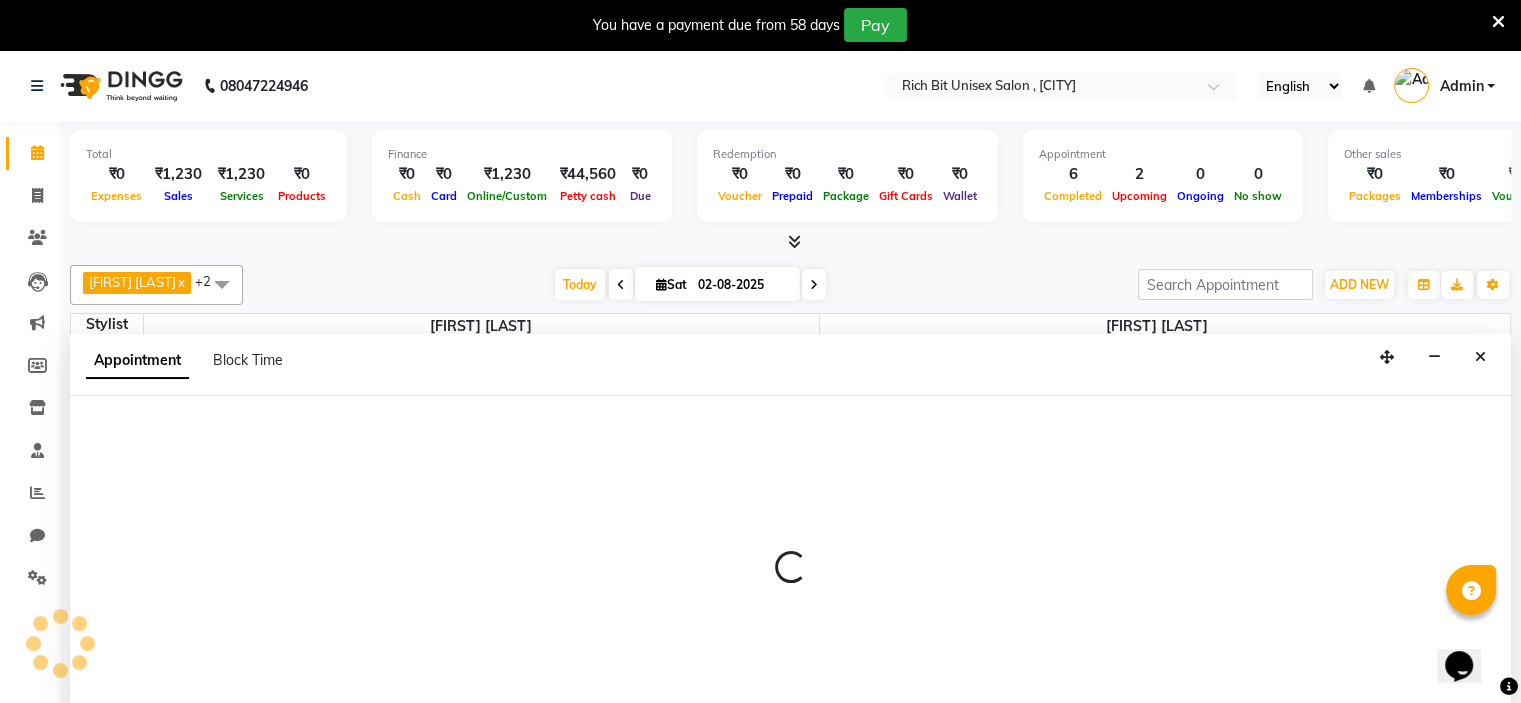 select on "70823" 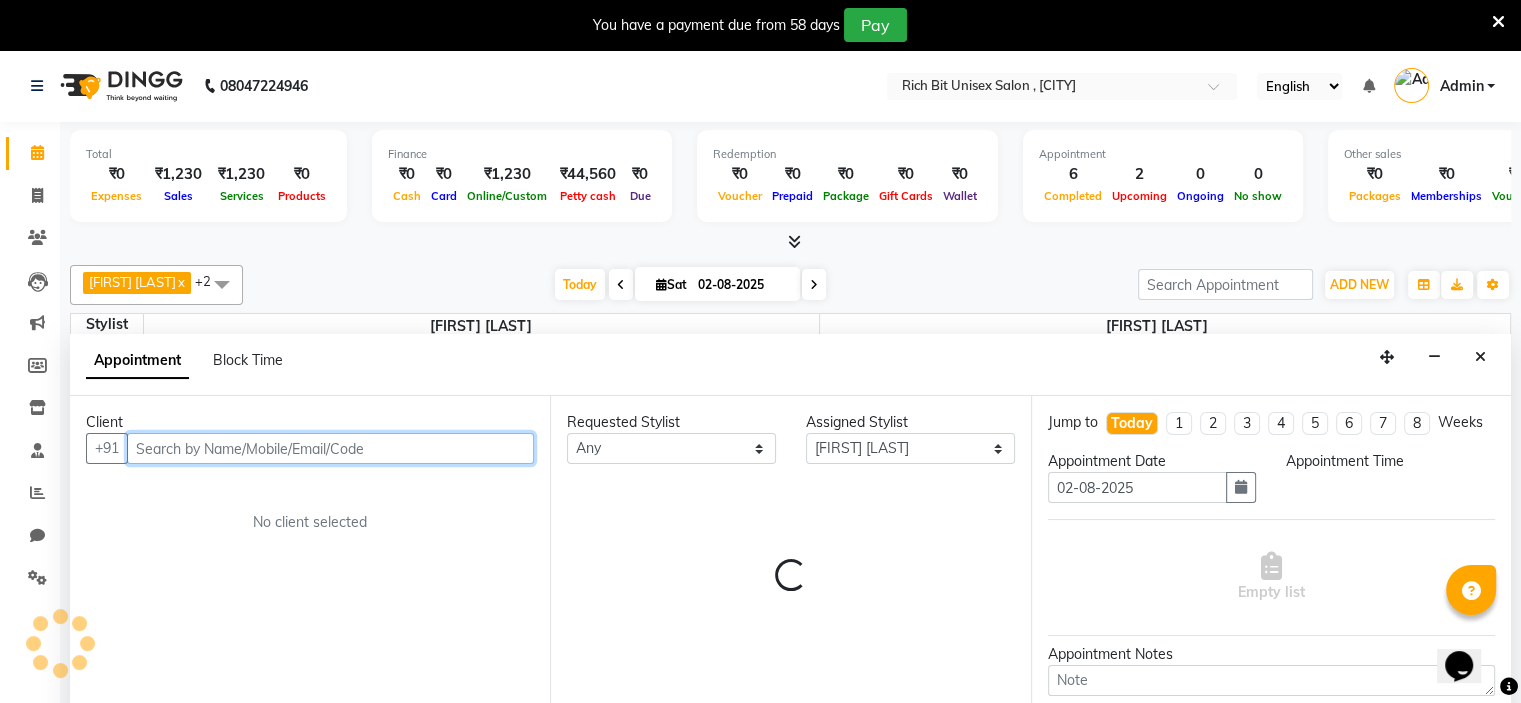 select on "1230" 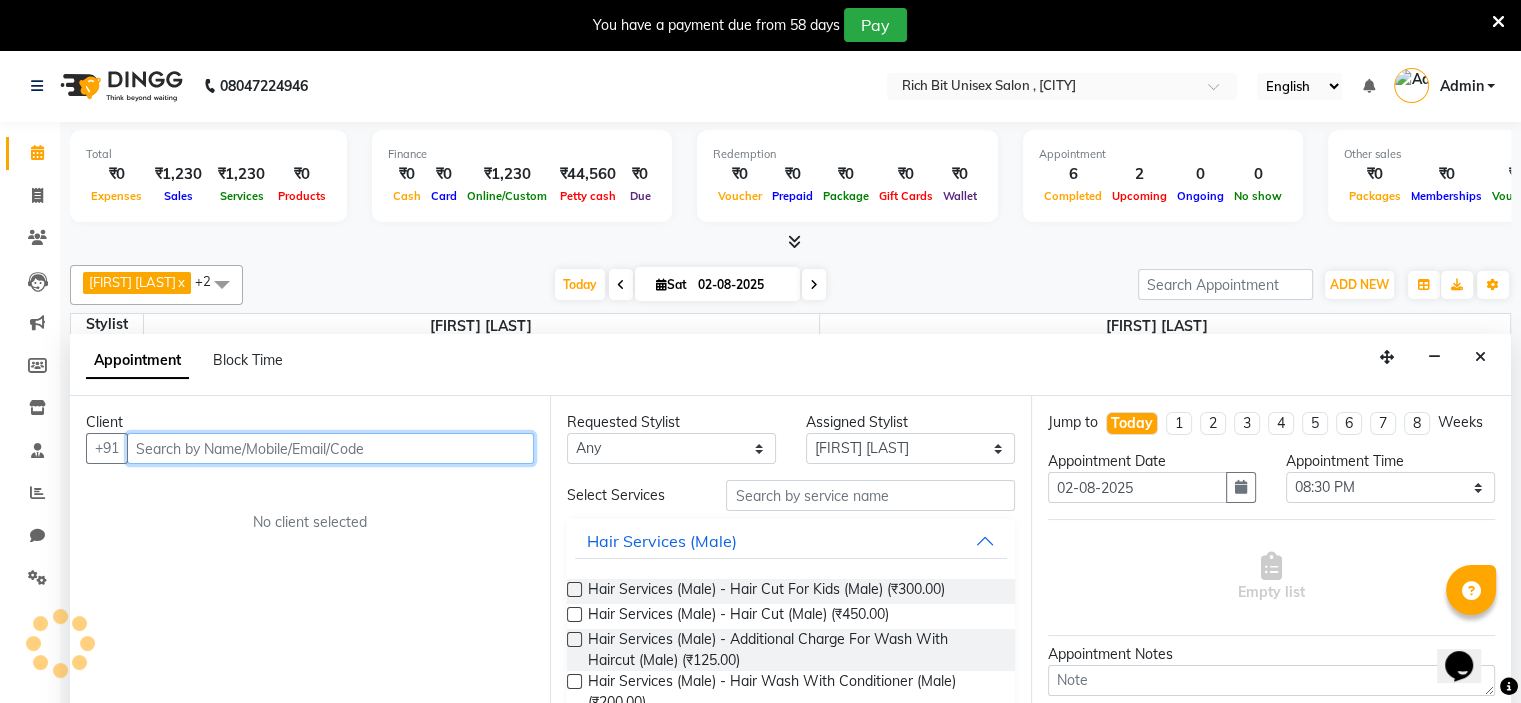 scroll, scrollTop: 51, scrollLeft: 0, axis: vertical 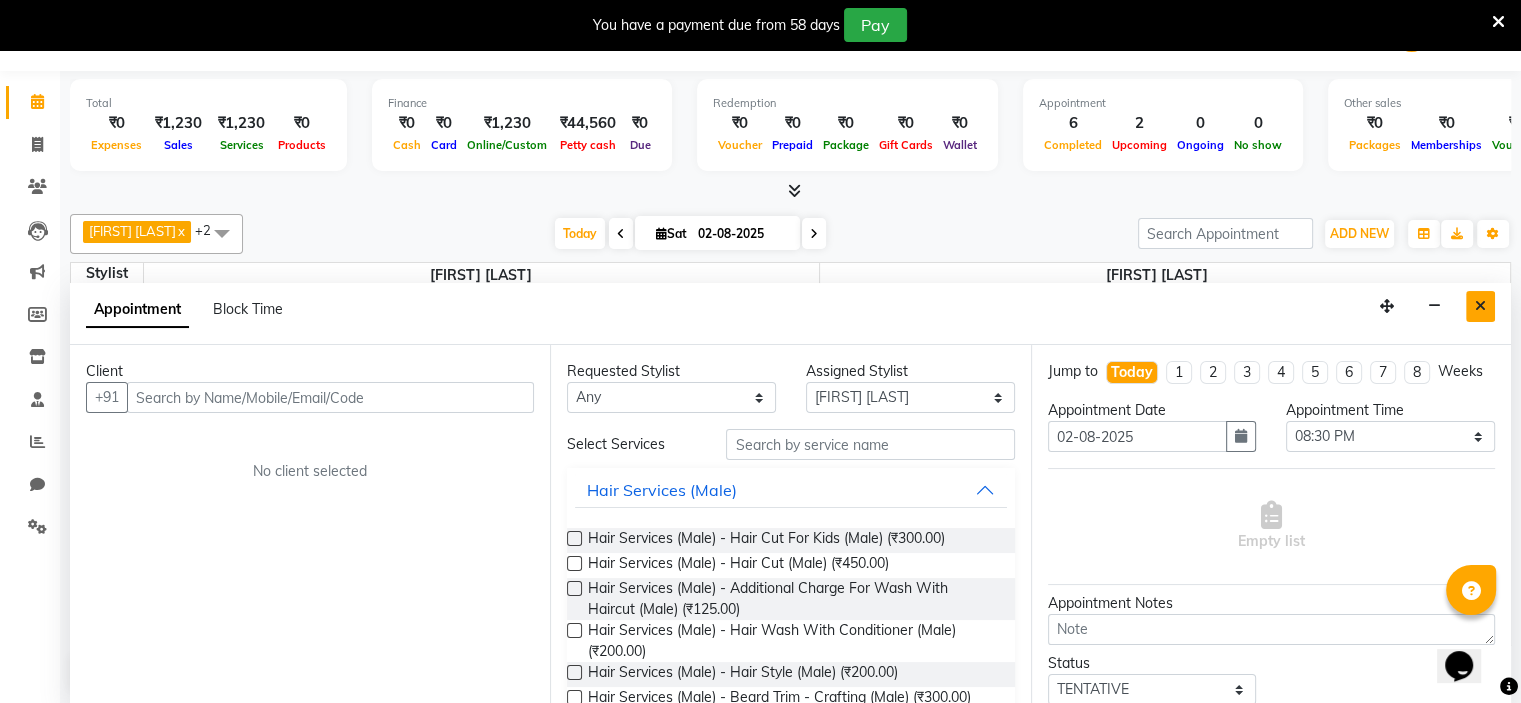 click at bounding box center [1480, 306] 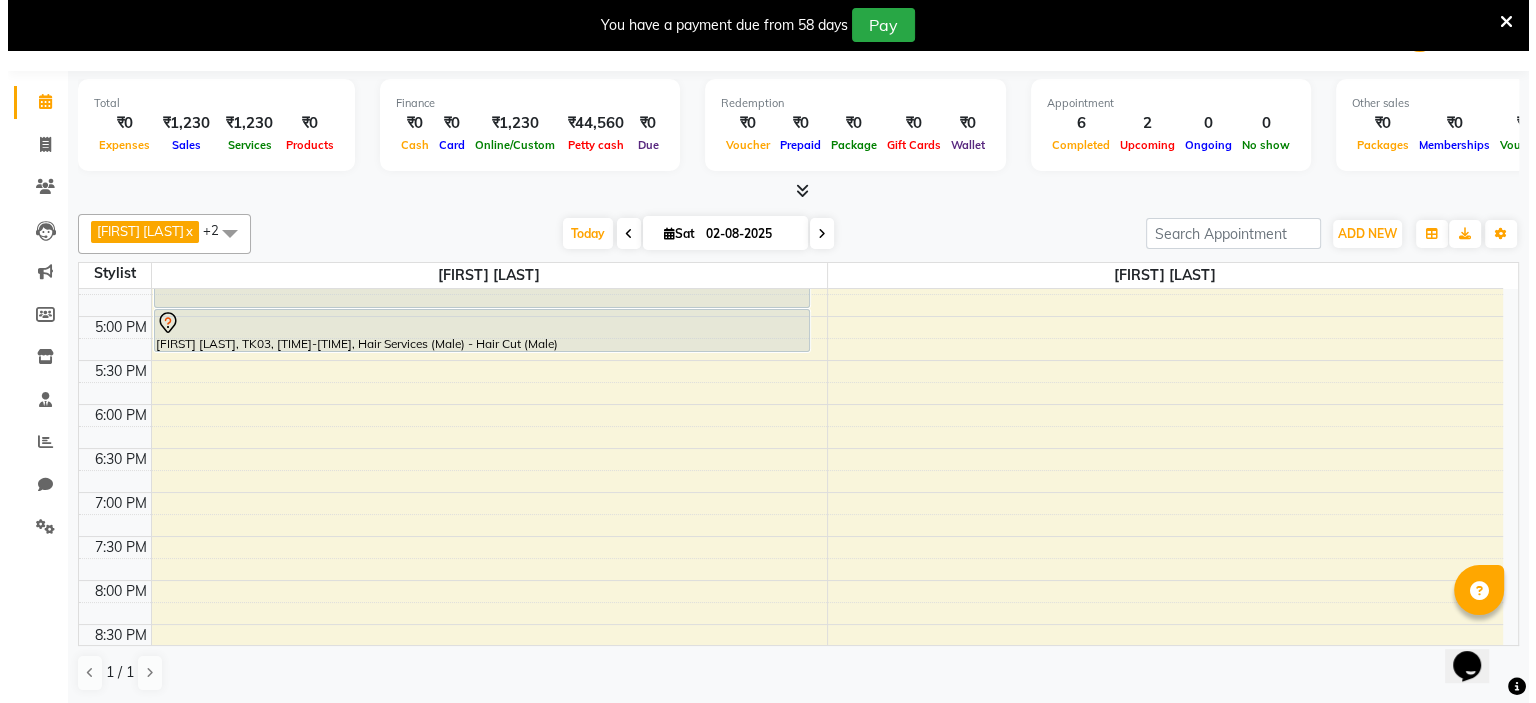 scroll, scrollTop: 700, scrollLeft: 0, axis: vertical 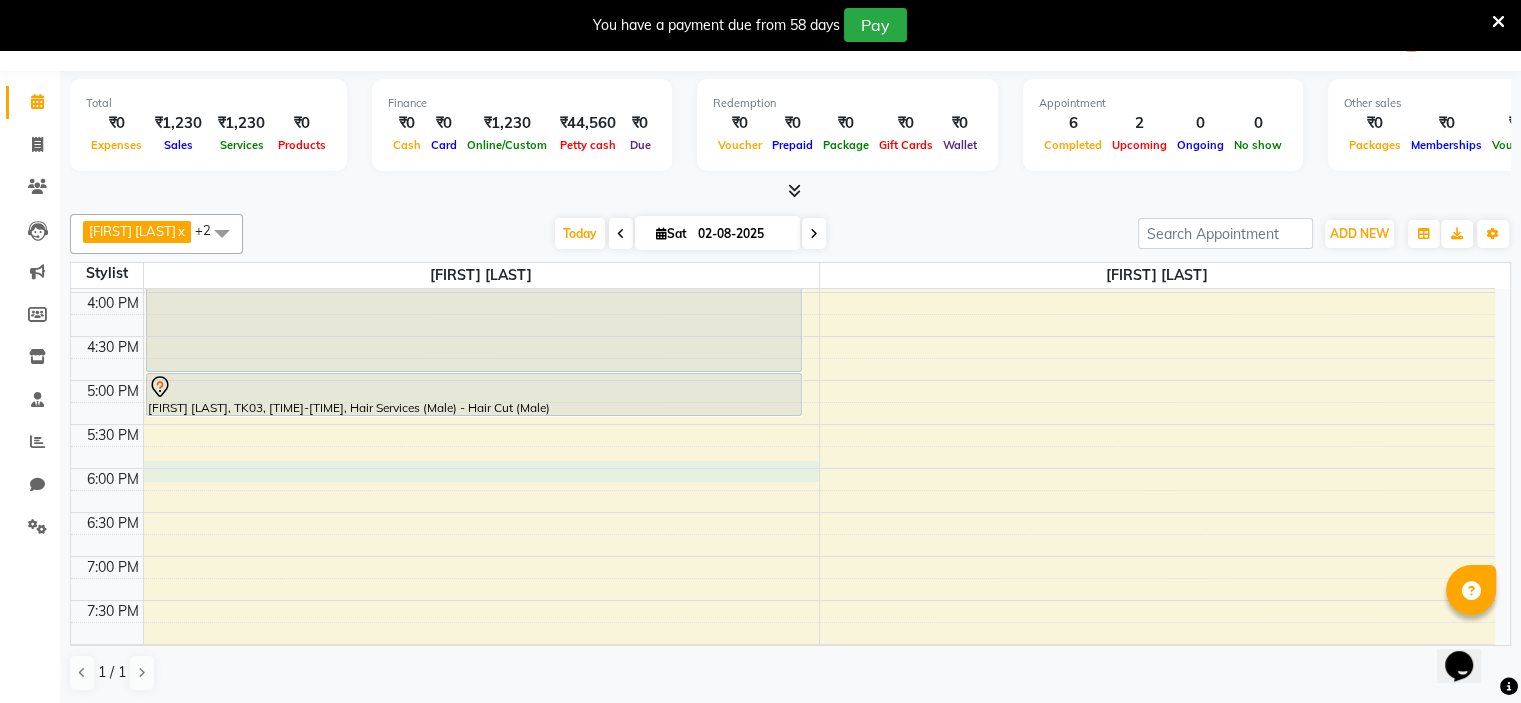 click on "8:00 AM 8:30 AM 9:00 AM 9:30 AM 10:00 AM 10:30 AM 11:00 AM 11:30 AM 12:00 PM 12:30 PM 1:00 PM 1:30 PM 2:00 PM 2:30 PM 3:00 PM 3:30 PM 4:00 PM 4:30 PM 5:00 PM 5:30 PM 6:00 PM 6:30 PM 7:00 PM 7:30 PM 8:00 PM 8:30 PM 9:00 PM 9:30 PM 10:00 PM 10:30 PM     Pravesh Shing, TK05, 12:00 PM-01:00 PM, Hair Services (Male) - Hair Cut (Male),Hair Services (Male) - Beard Trim - Crafting (Male)     Akash Naik, TK02, 01:00 PM-01:45 PM, Hair Spa (Female) - Hair Spa 4 Scoops For Hair Below Shoulder (Female)     Akash Naik, TK02, 01:45 PM-02:15 PM, Hair Services (Female) - Hair Cut (Female)             sipra Hinjewadi, TK04, 03:00 PM-05:00 PM, Hair Colour (Female) - Inoa Ammonia Free - Inoa Touch Up - Upto 2 Inches (Female)             Nil Savla, TK03, 05:00 PM-05:30 PM, Hair Services (Male) - Hair Cut (Male)     Ankit ., TK06, 01:05 PM-01:35 PM, Hair Services (Male) - Shave (Male)     Ruda, TK07, 01:05 PM-01:35 PM, Hair Services (Male) - Hair Cut (Male)" at bounding box center (783, 248) 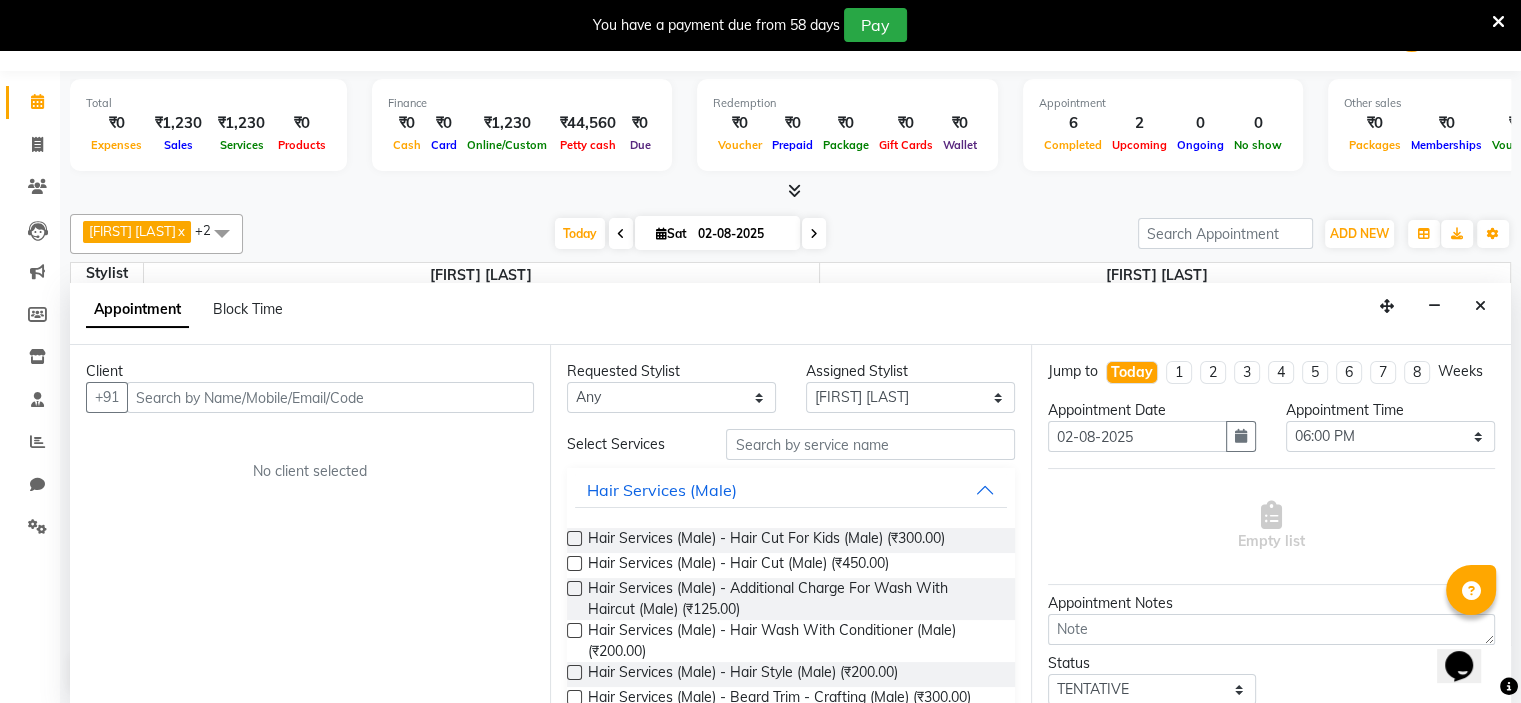 click at bounding box center (330, 397) 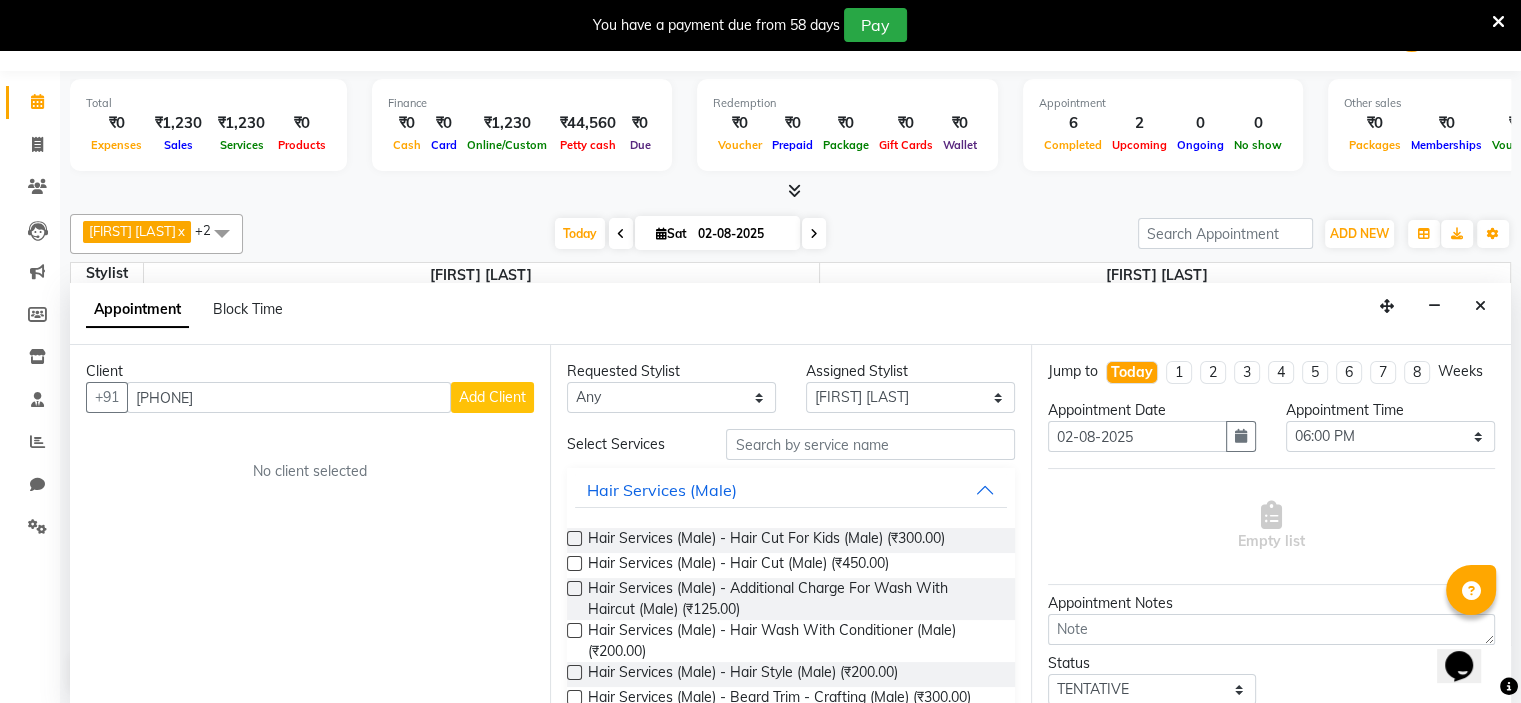 type on "9881194776" 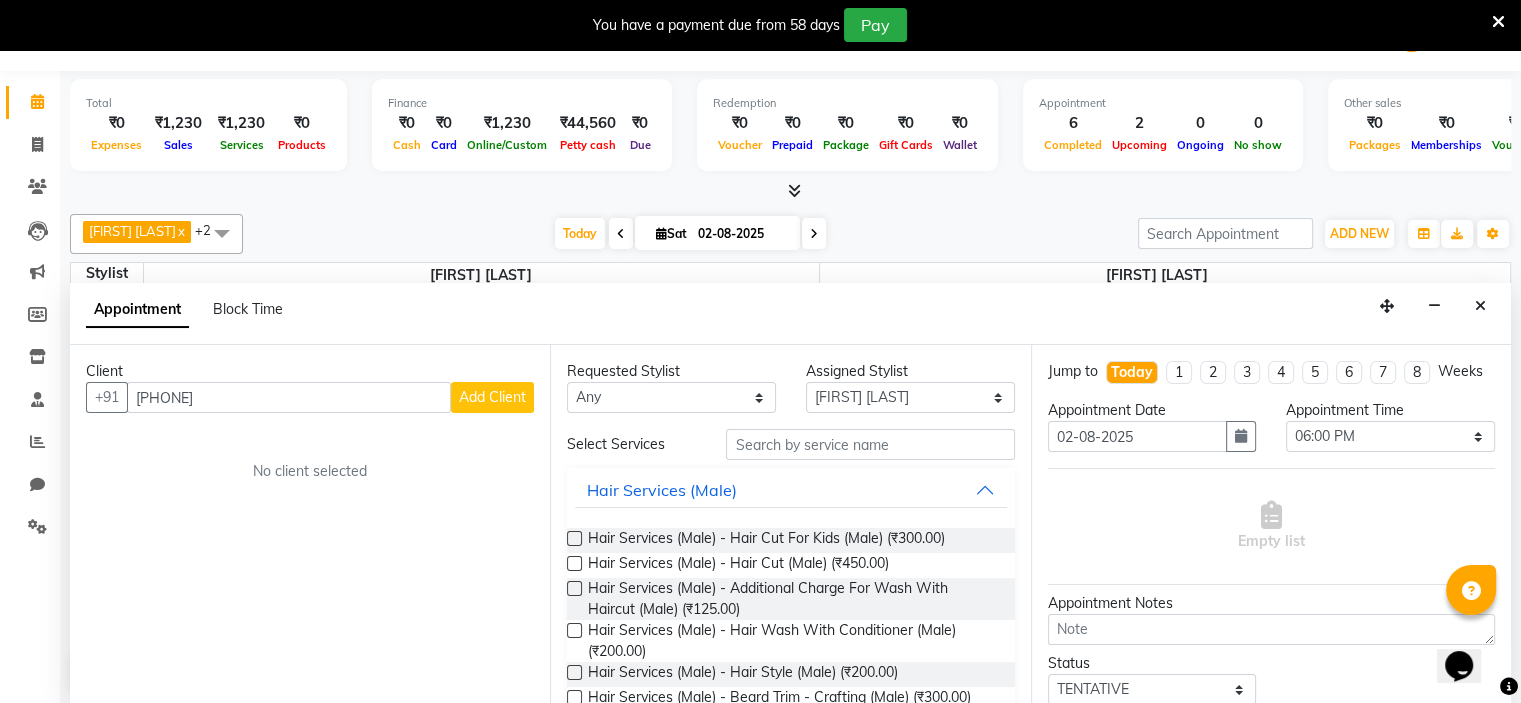 click on "Add Client" at bounding box center (492, 397) 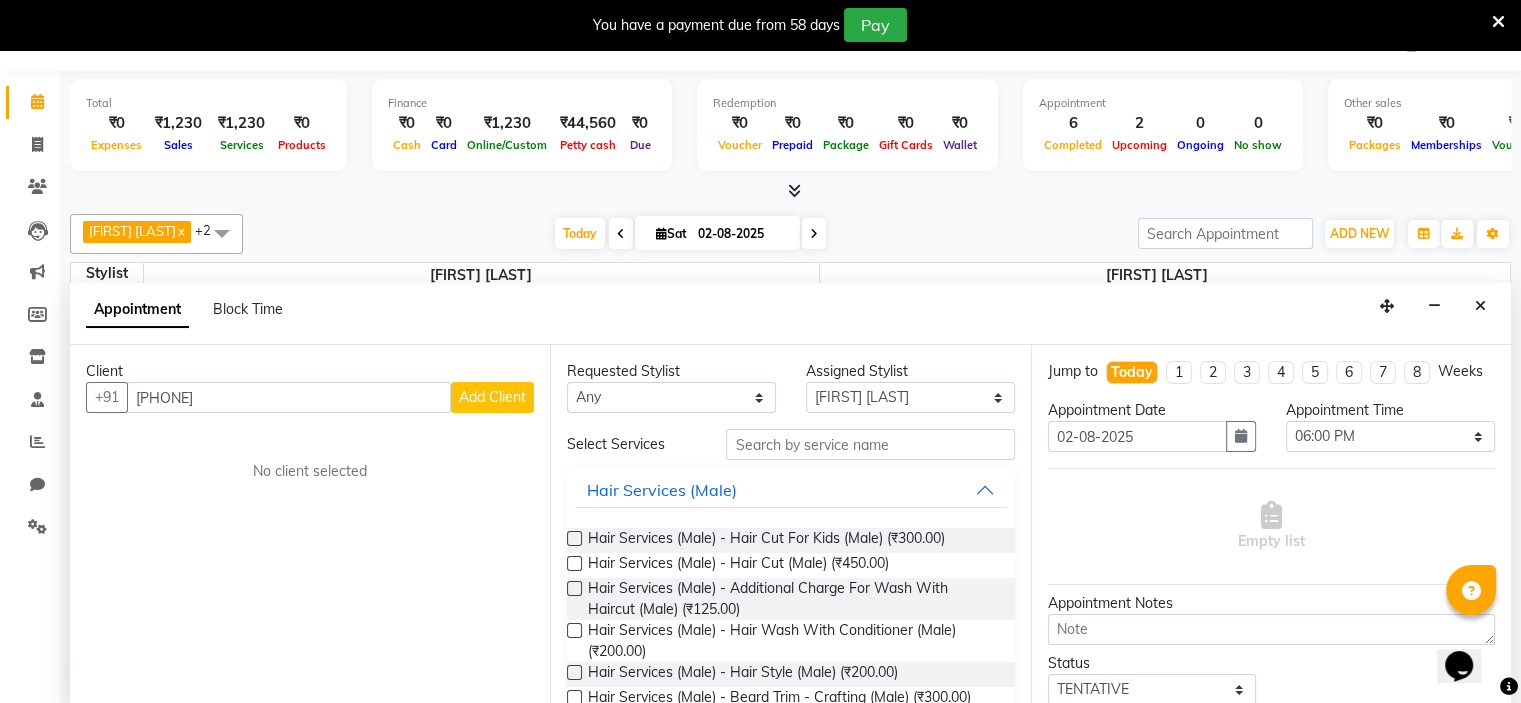 select on "22" 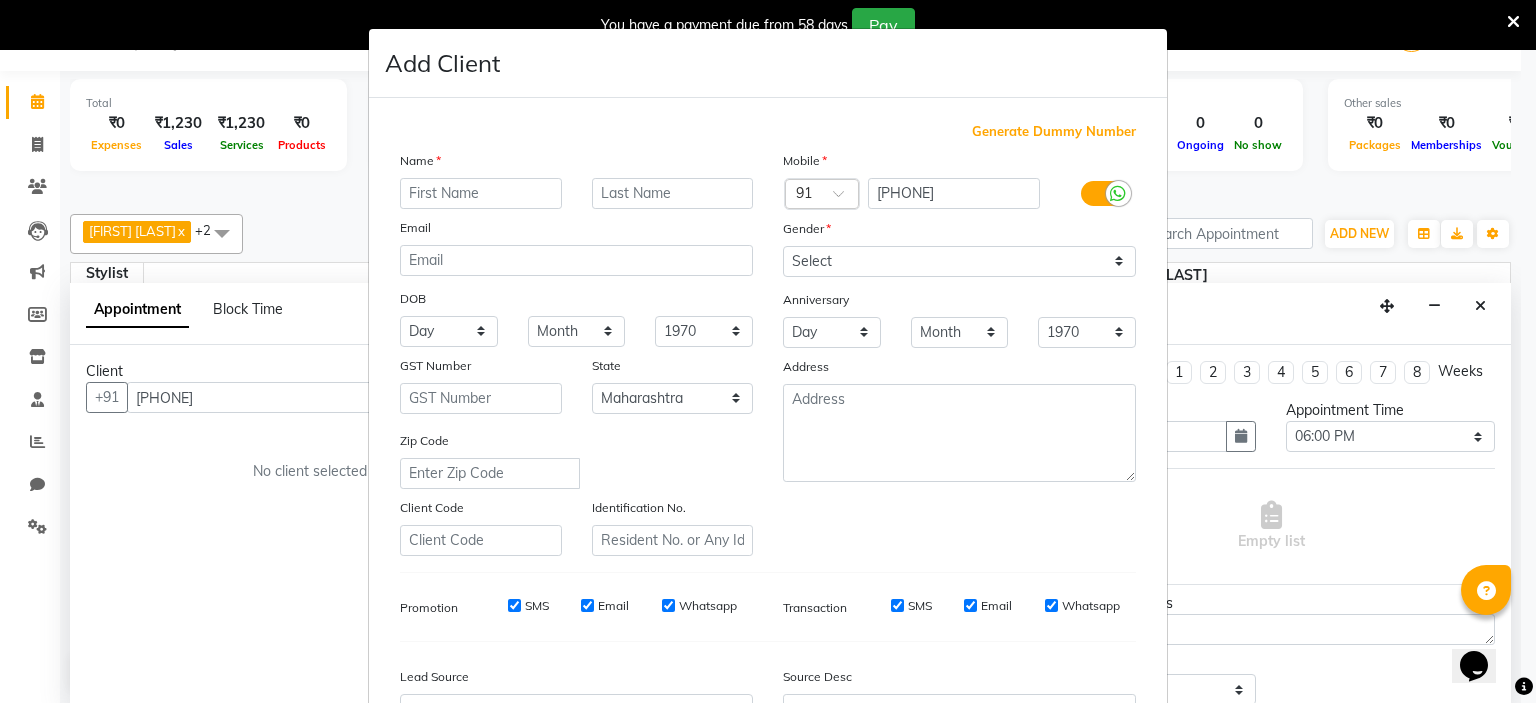 click at bounding box center (481, 193) 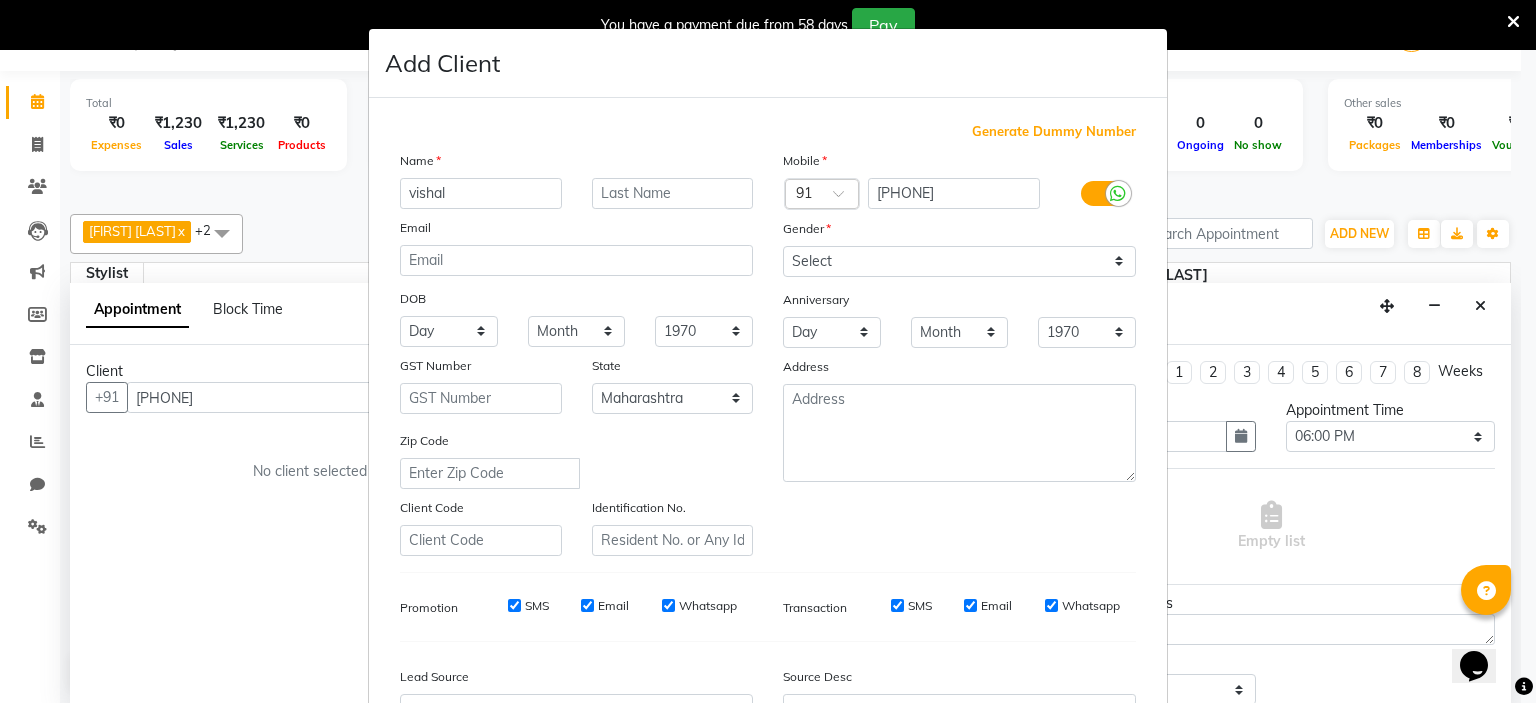 type on "vishal" 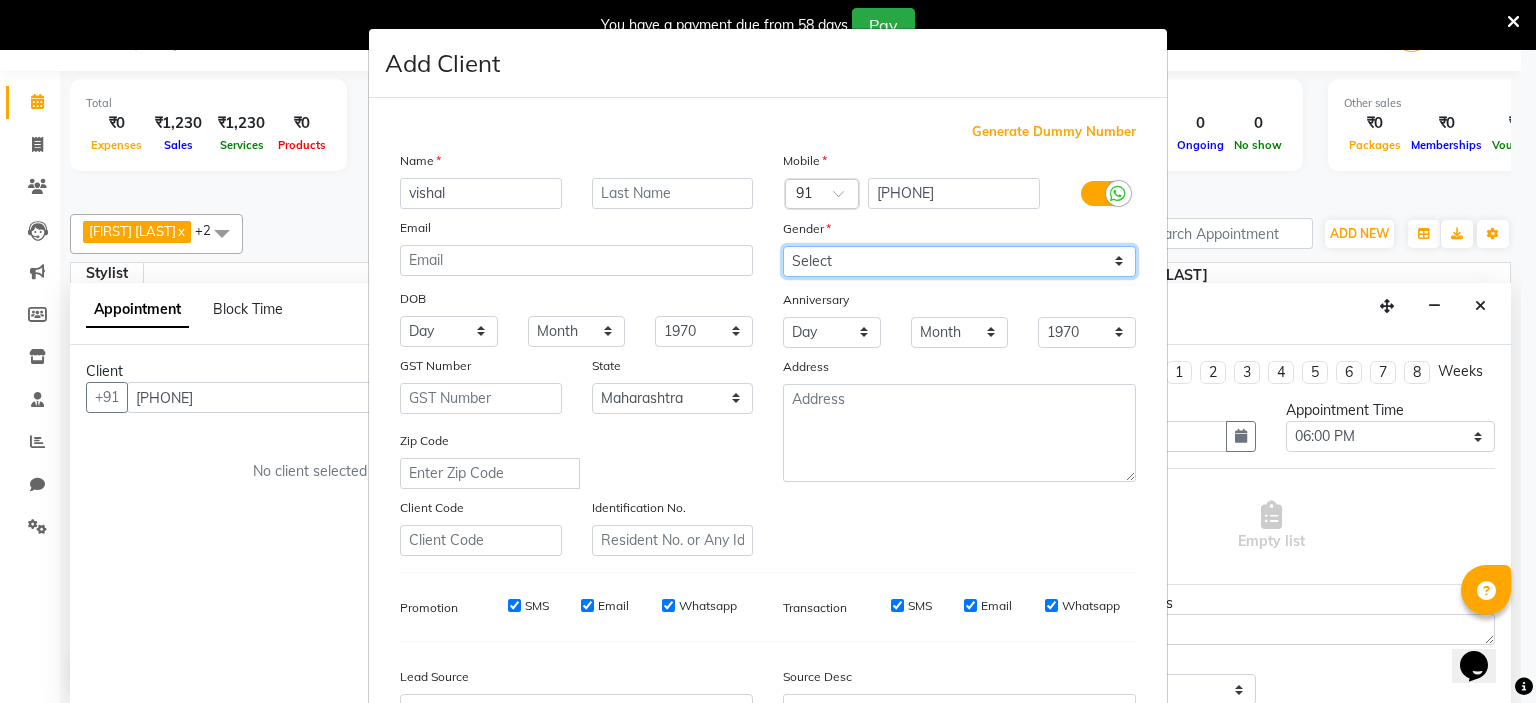 drag, startPoint x: 847, startPoint y: 264, endPoint x: 839, endPoint y: 275, distance: 13.601471 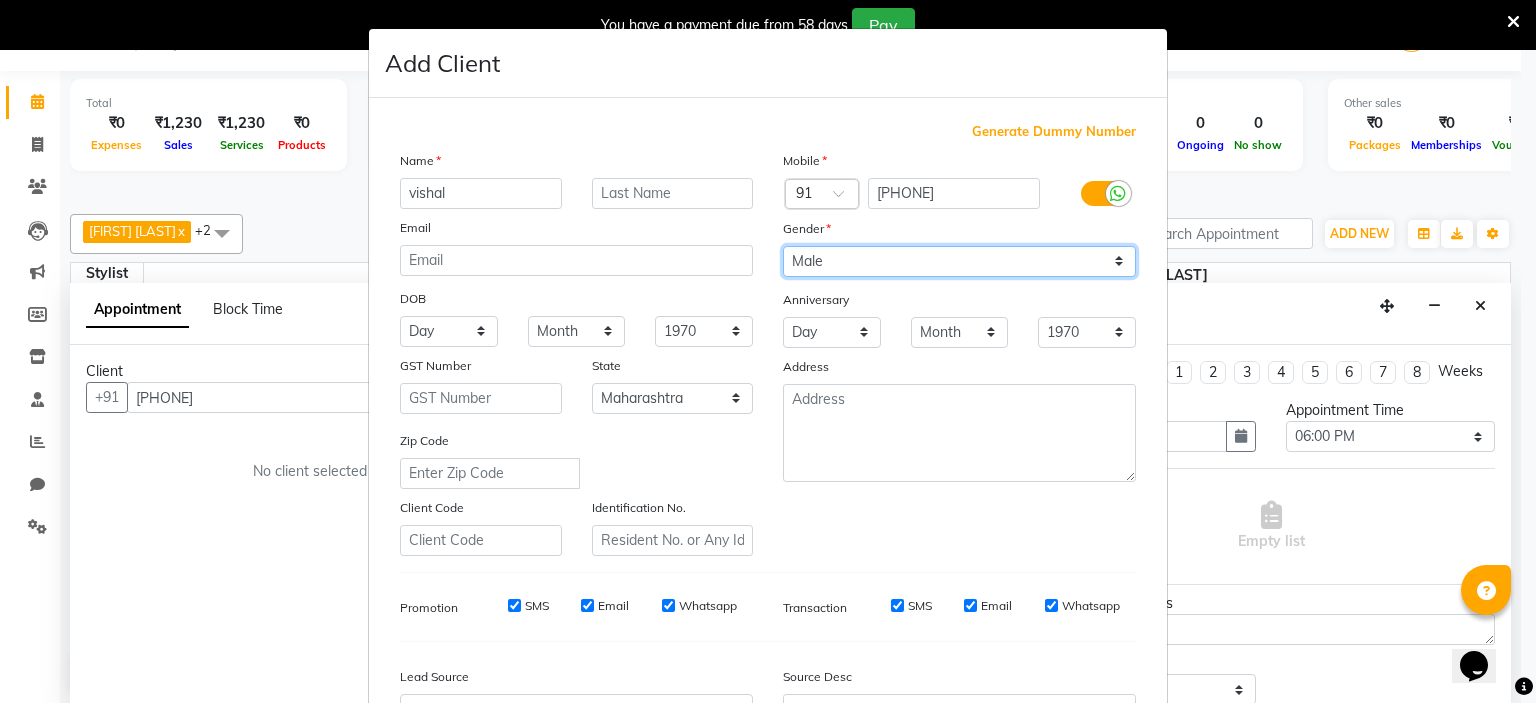 click on "Select Male Female Other Prefer Not To Say" at bounding box center (959, 261) 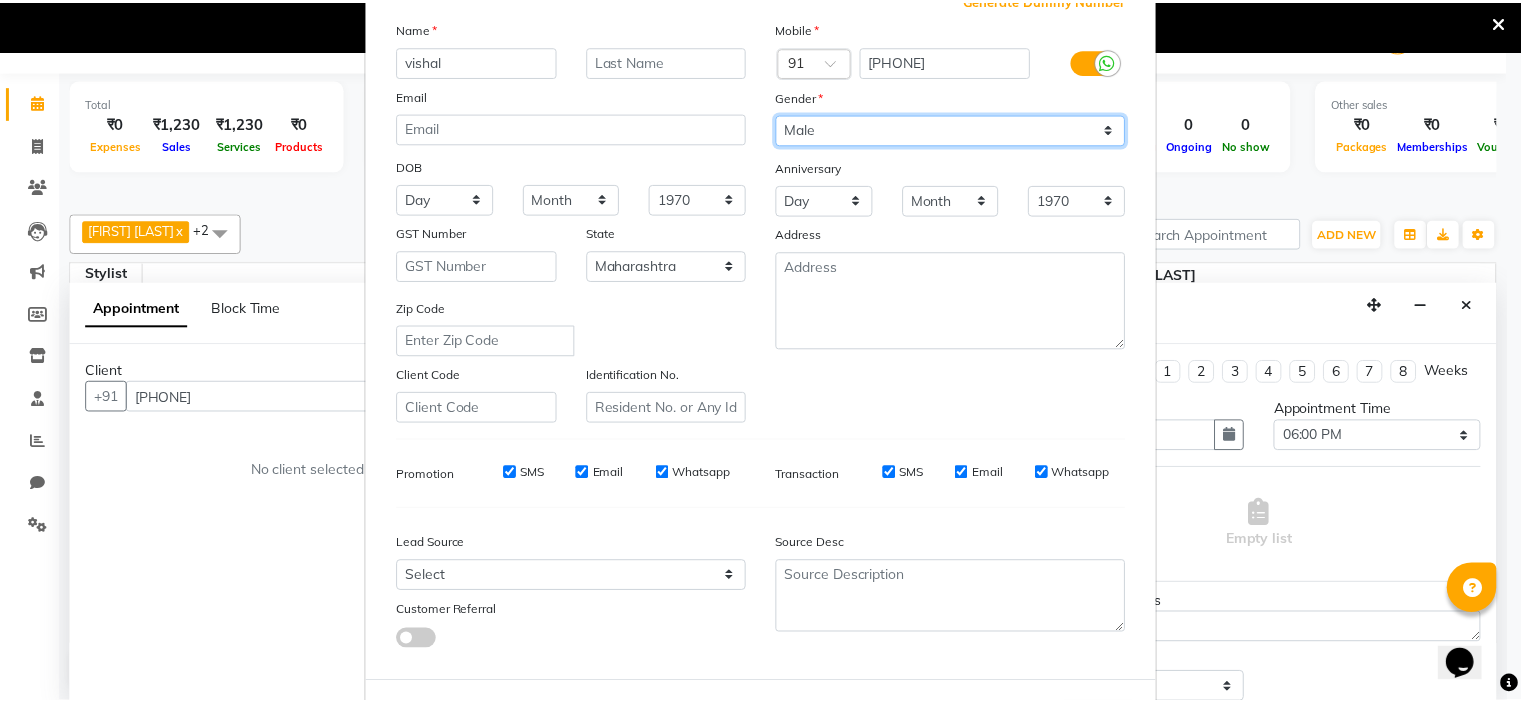 scroll, scrollTop: 229, scrollLeft: 0, axis: vertical 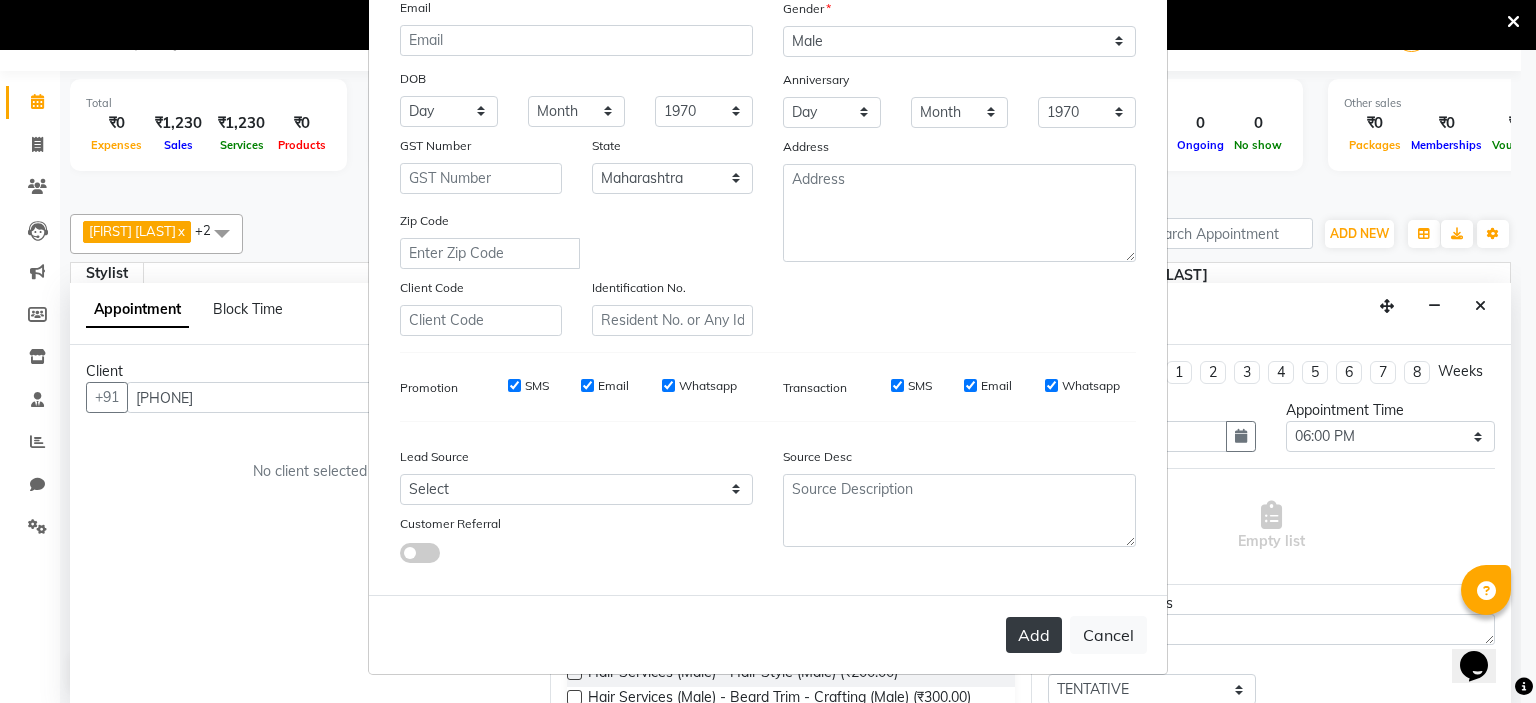click on "Add" at bounding box center [1034, 635] 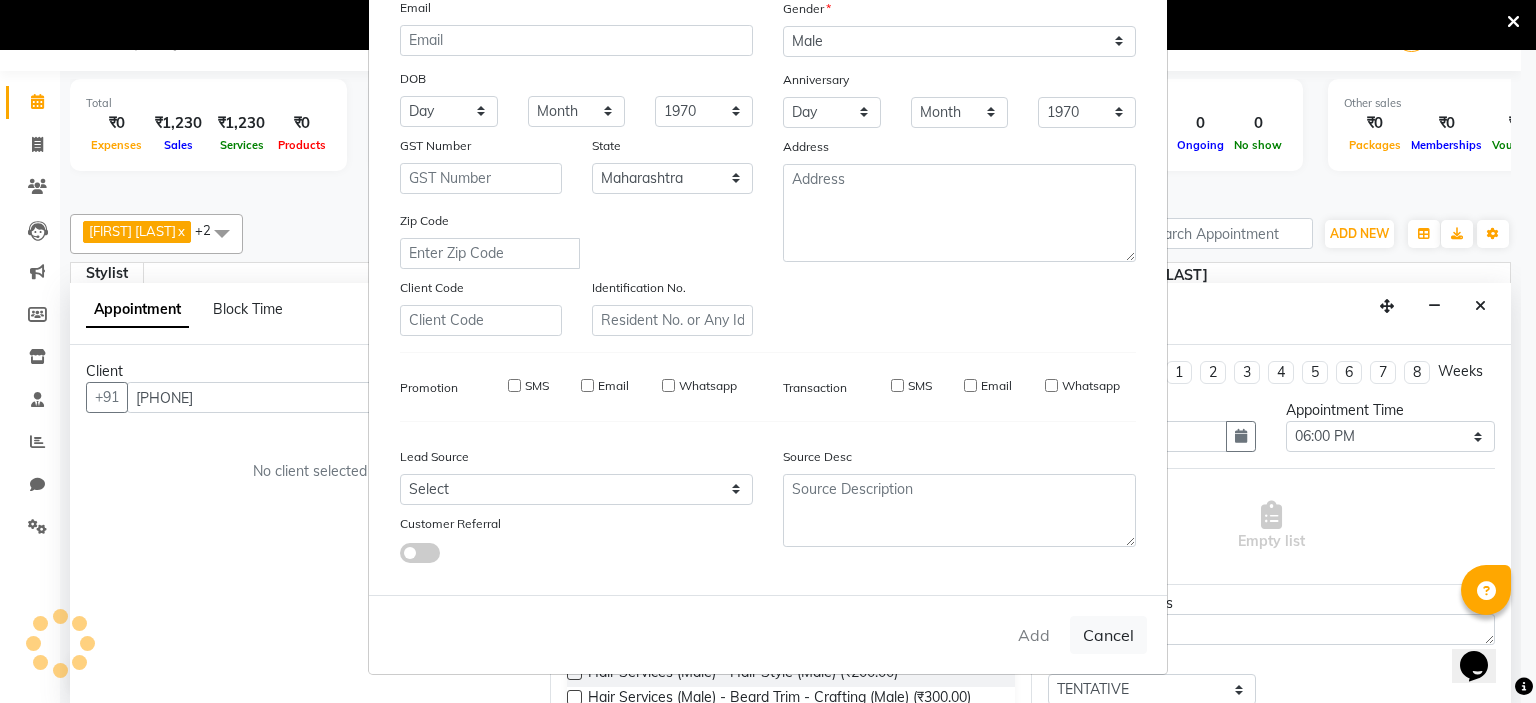type 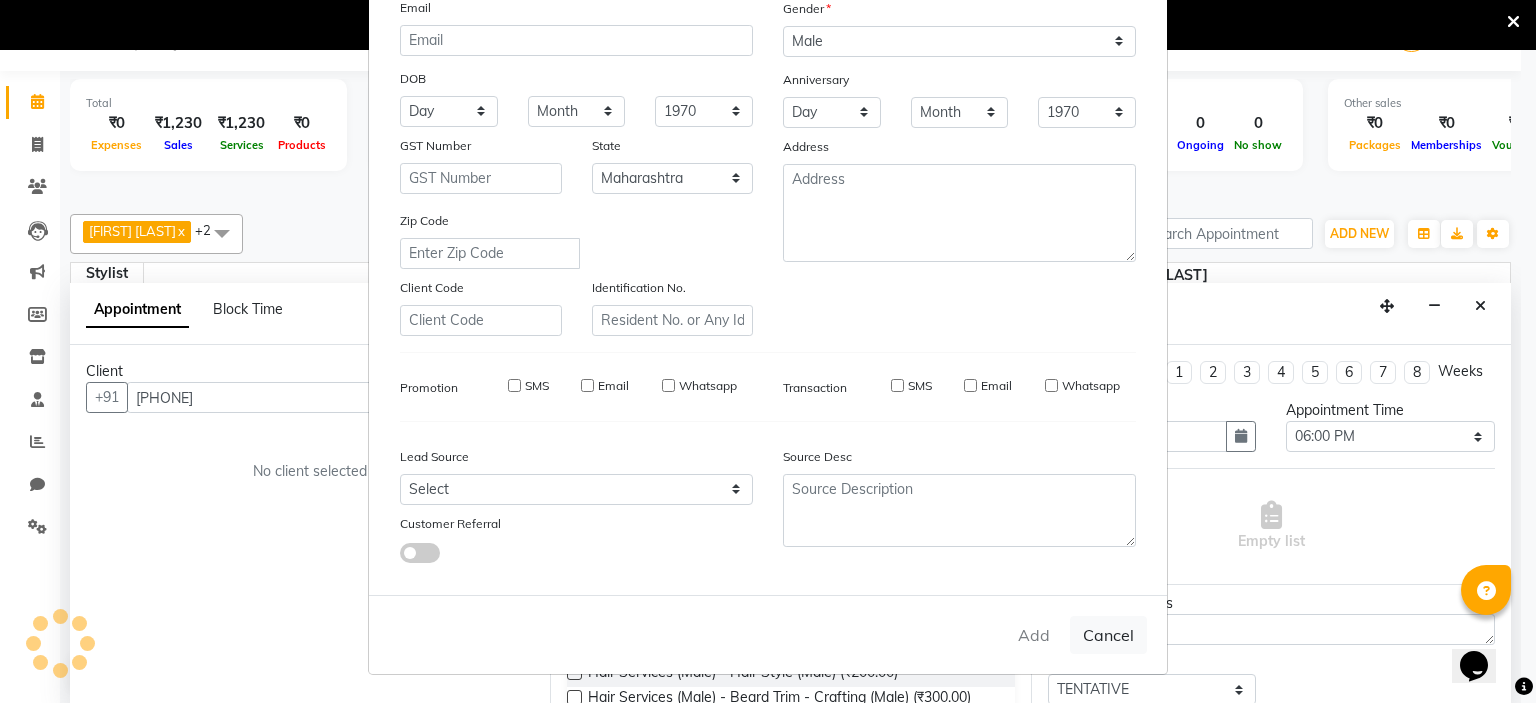 select 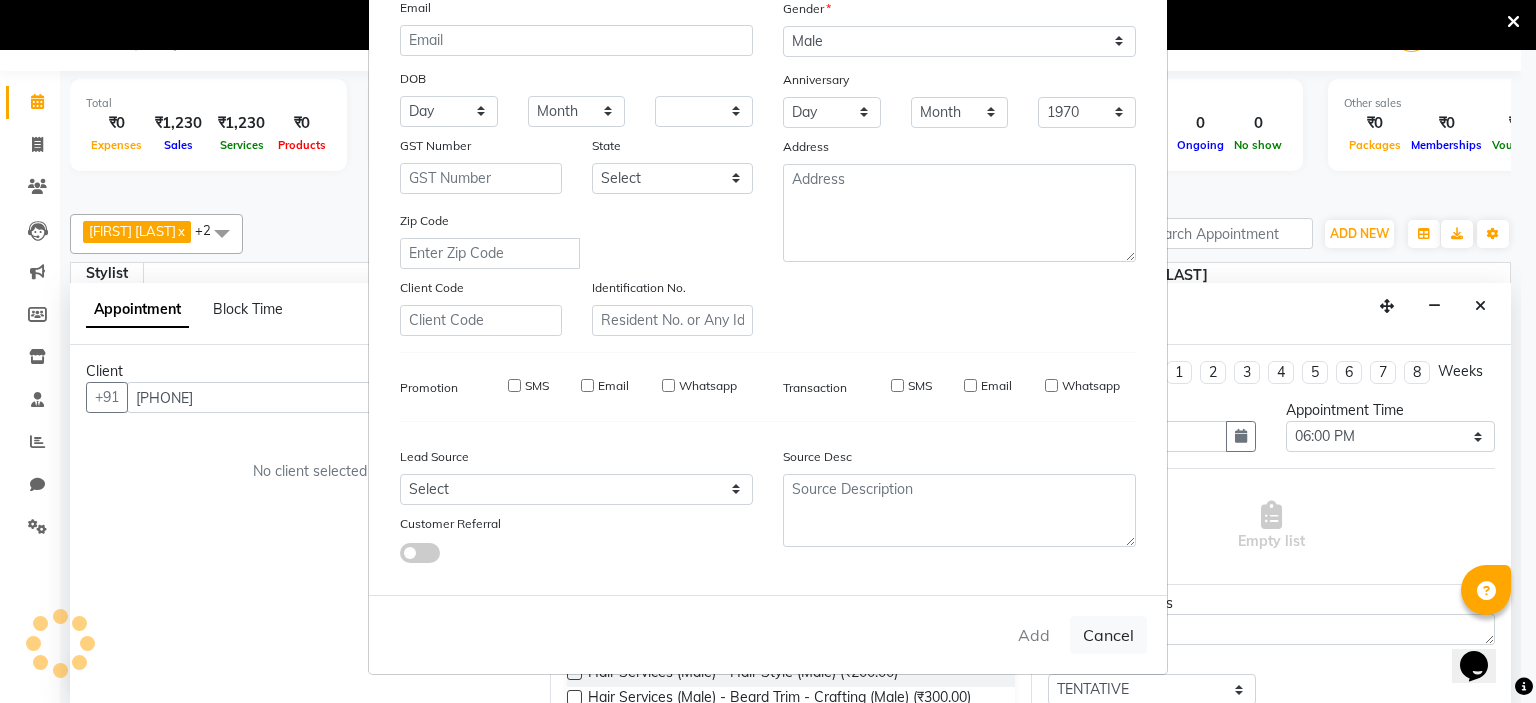 select 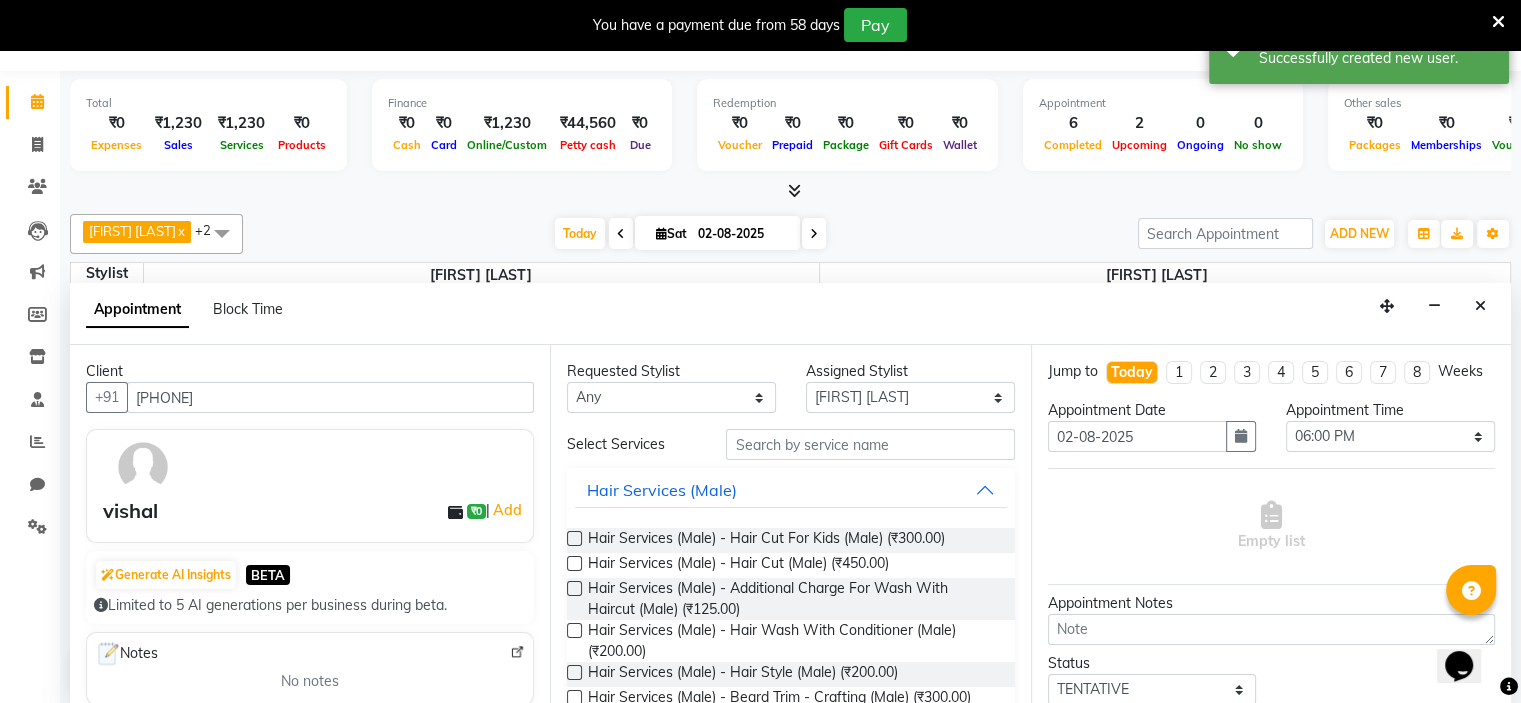 scroll, scrollTop: 0, scrollLeft: 0, axis: both 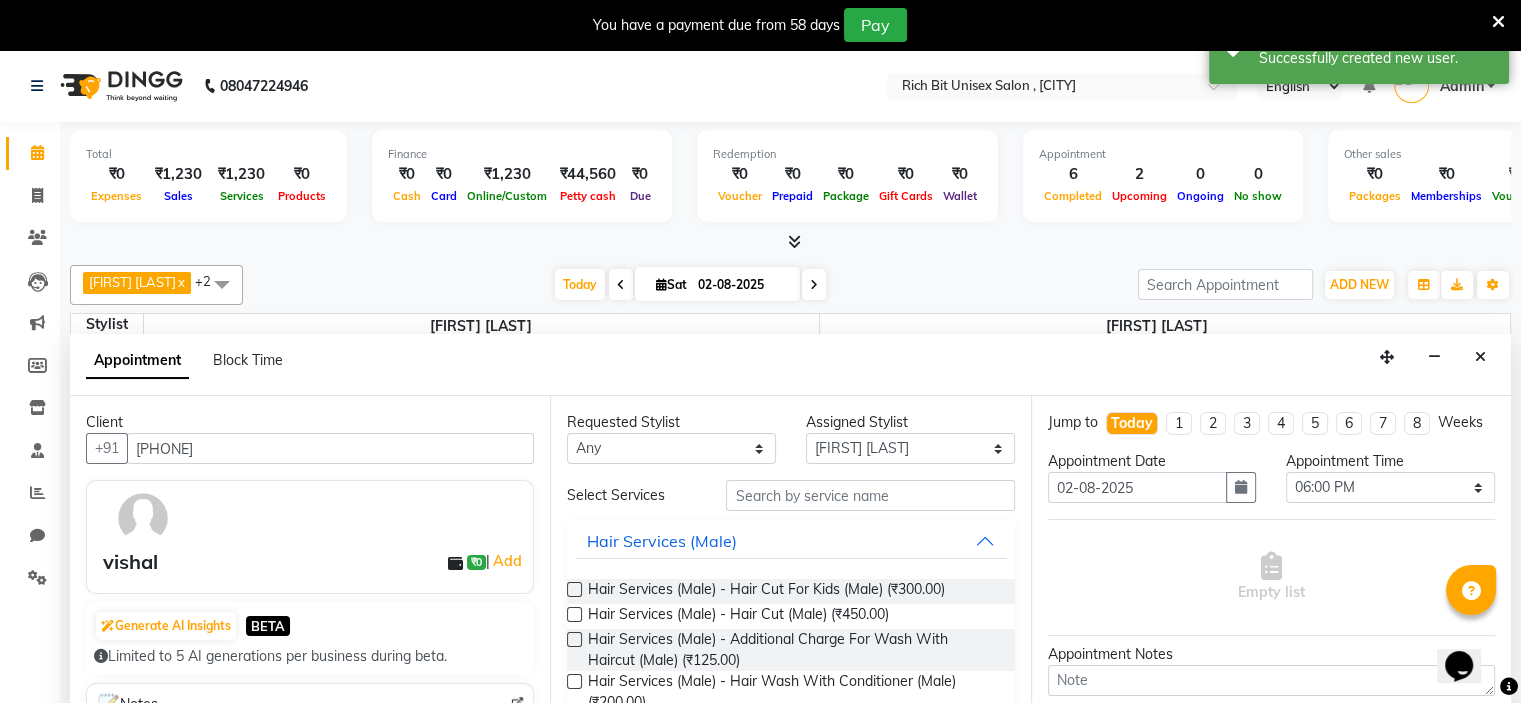 click at bounding box center [574, 614] 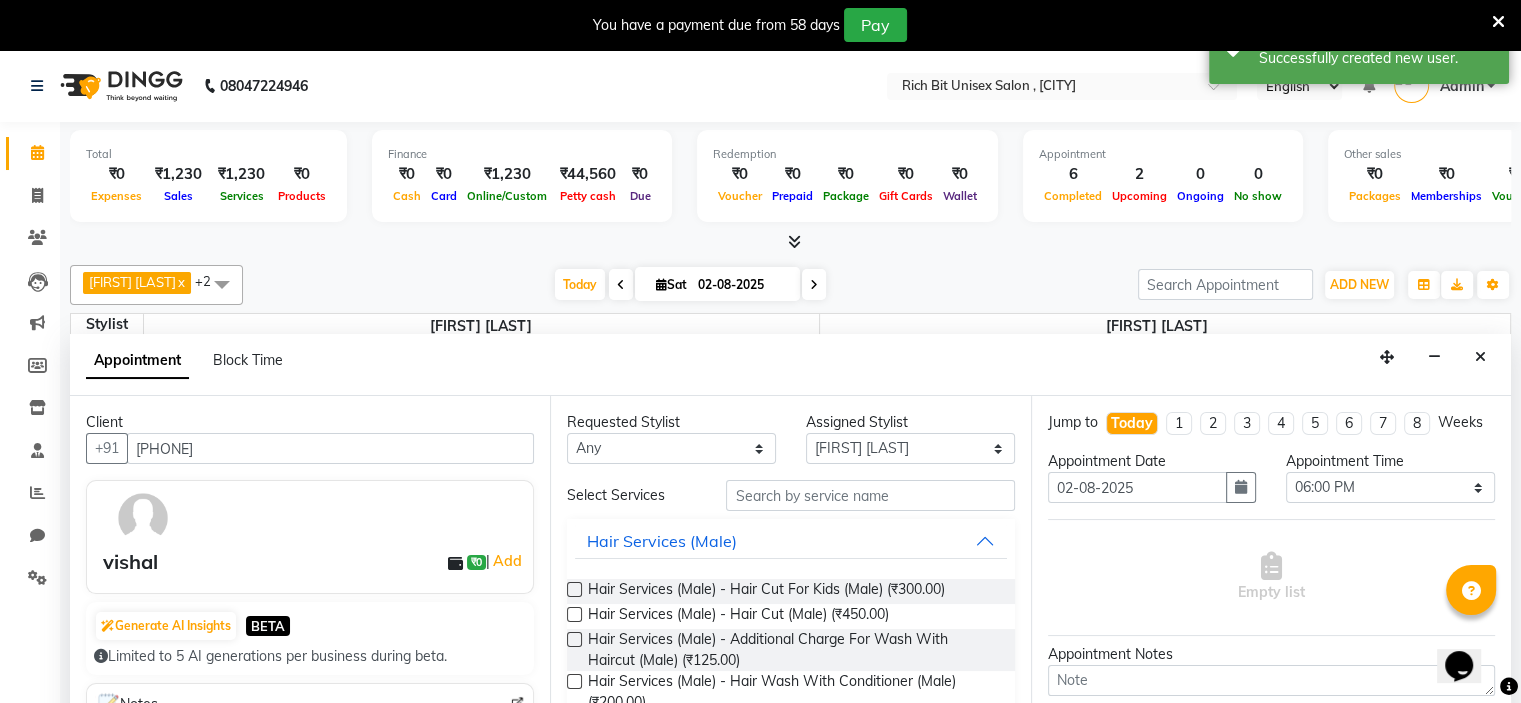 click at bounding box center [573, 616] 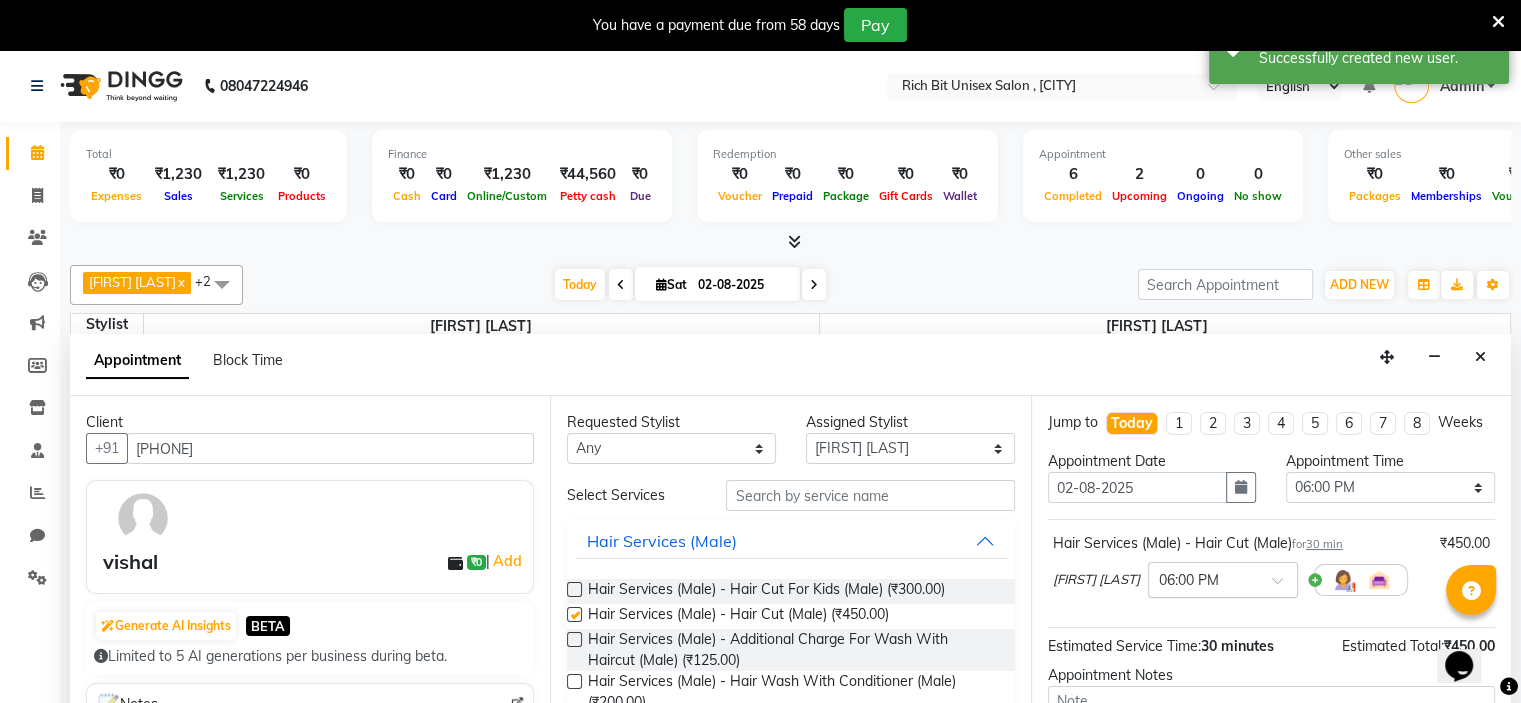 checkbox on "false" 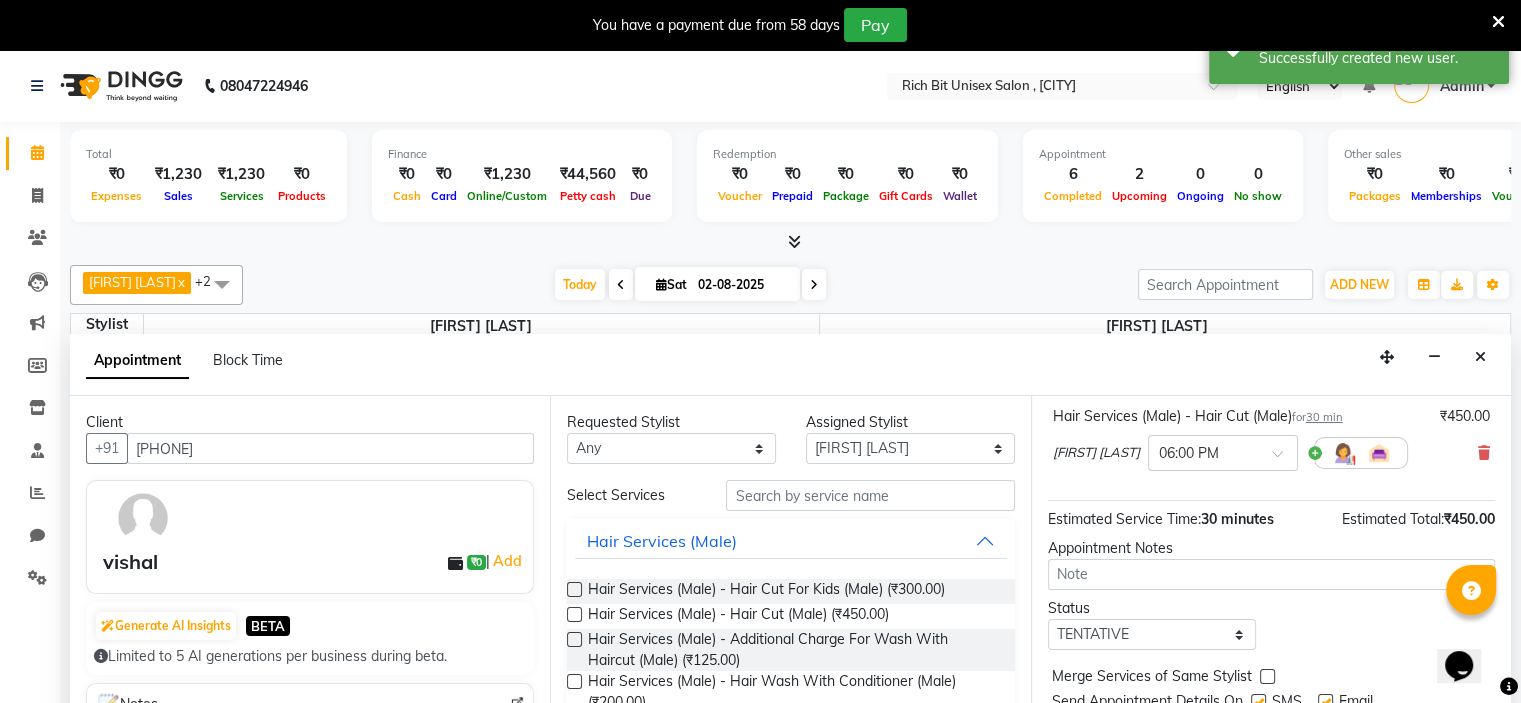 scroll, scrollTop: 164, scrollLeft: 0, axis: vertical 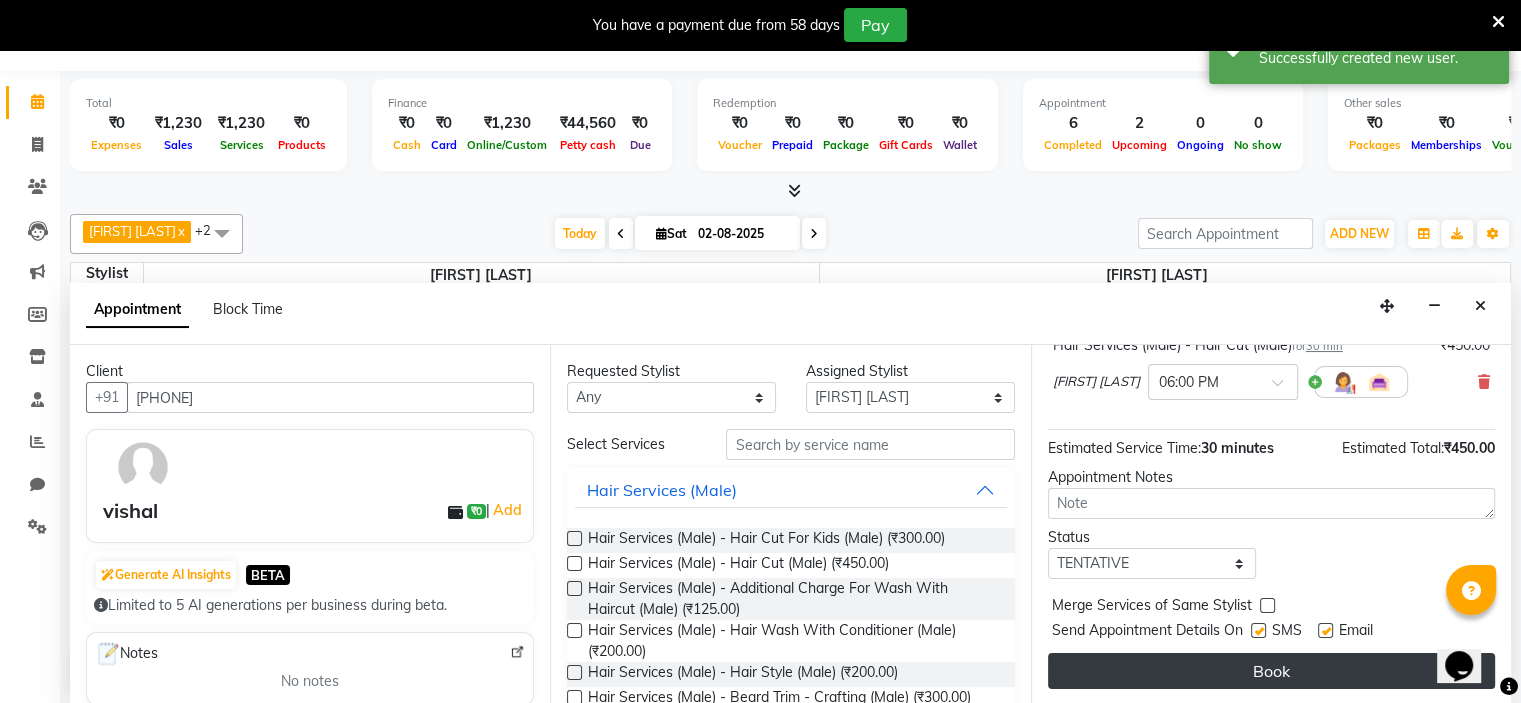 click on "Book" at bounding box center (1271, 671) 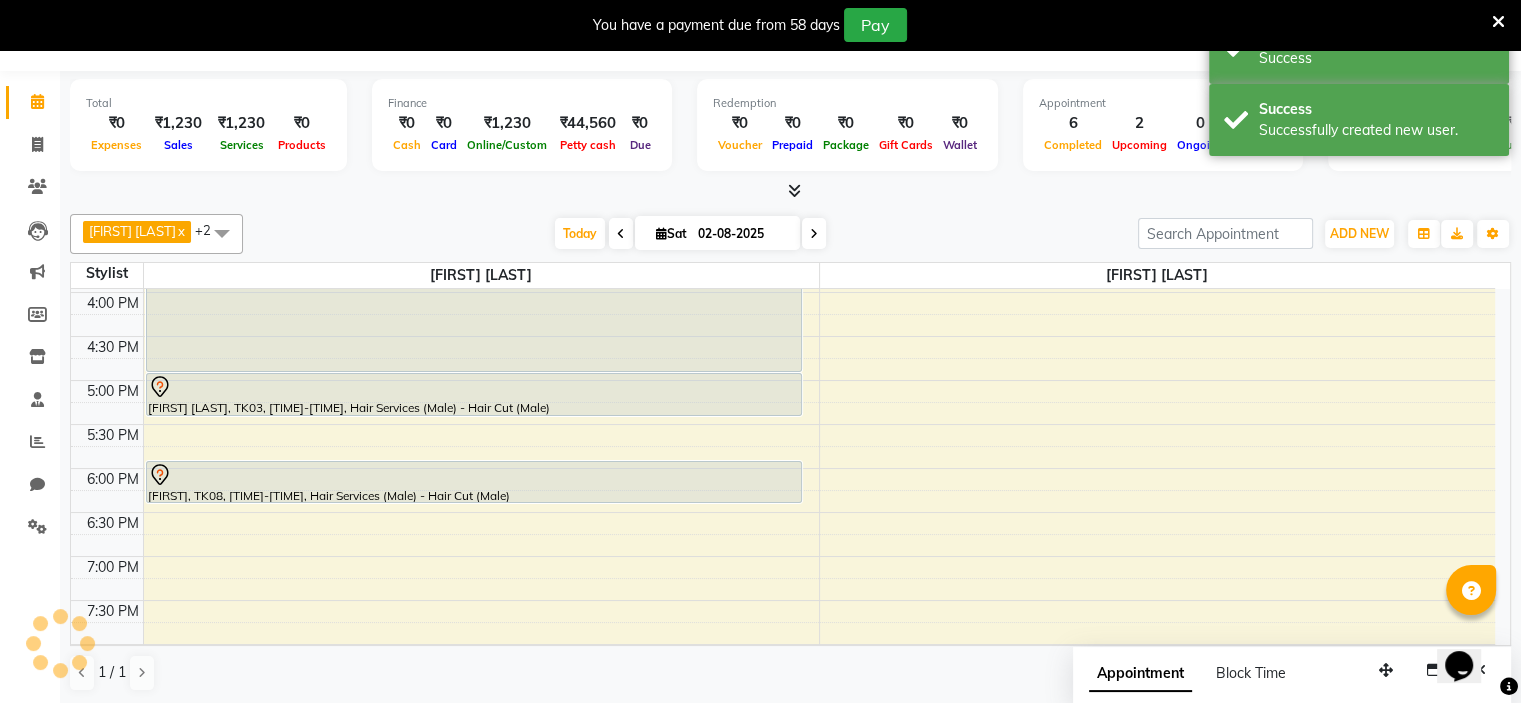 scroll, scrollTop: 0, scrollLeft: 0, axis: both 